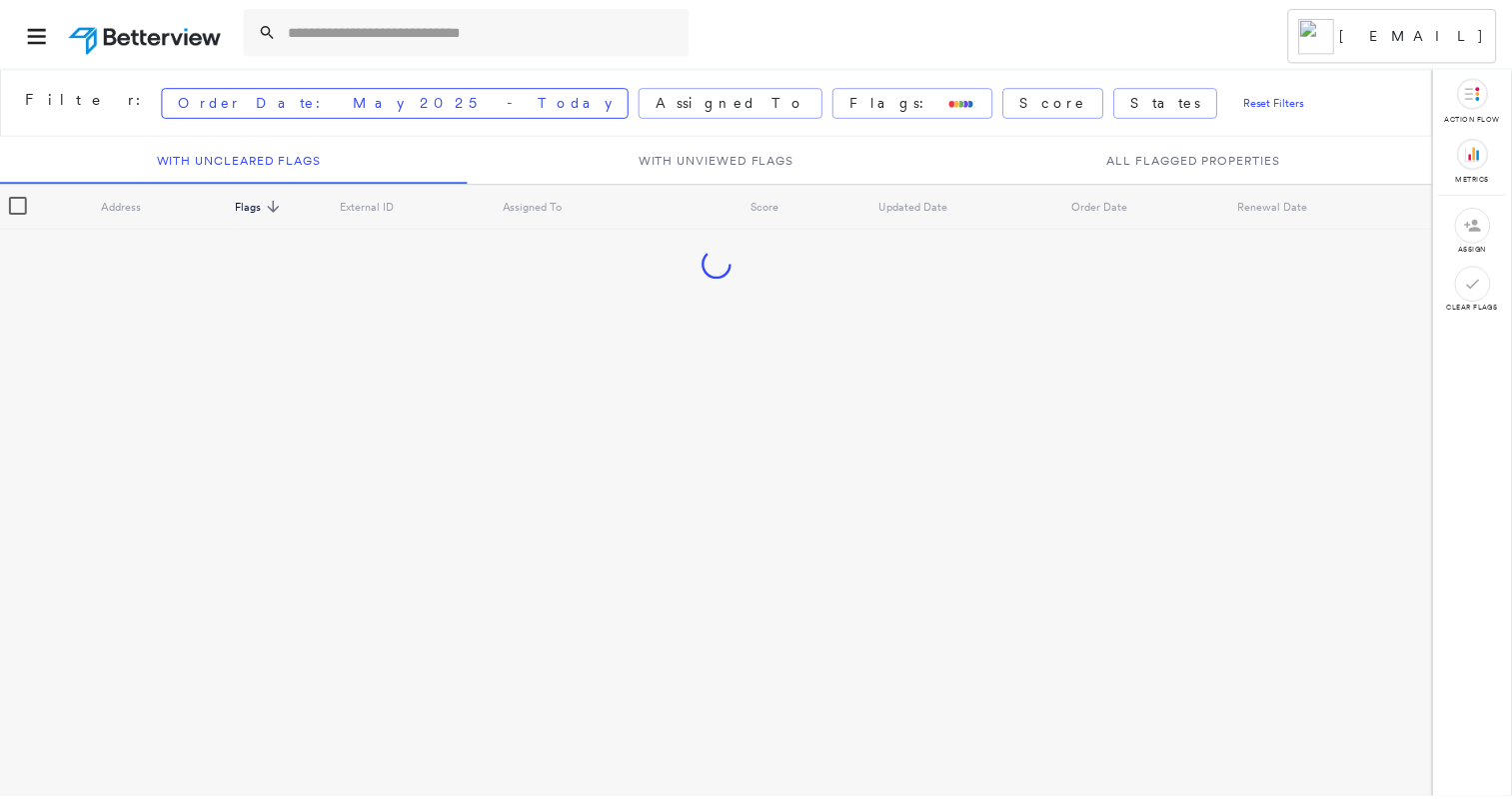 scroll, scrollTop: 0, scrollLeft: 0, axis: both 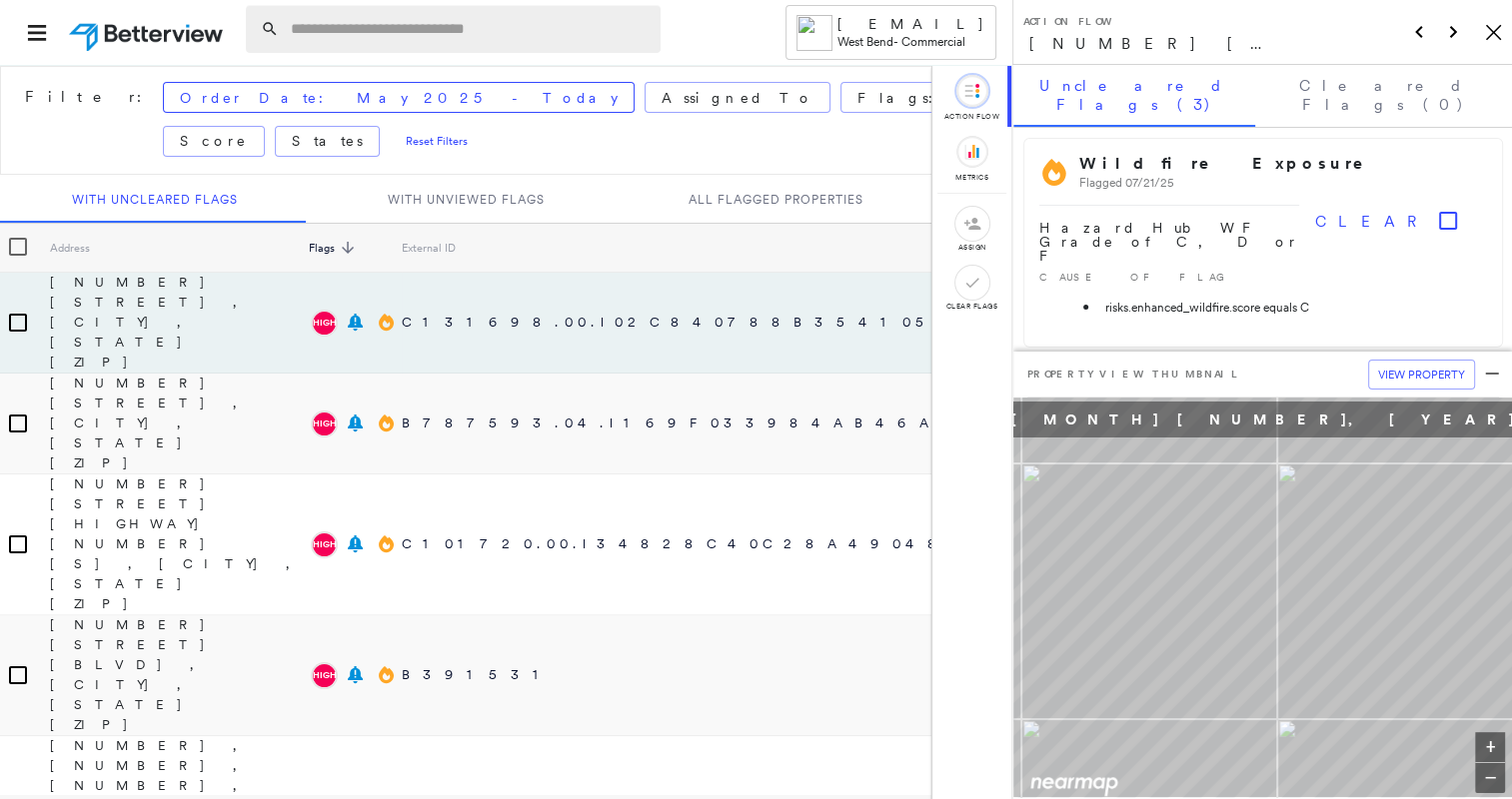 click at bounding box center [470, 29] 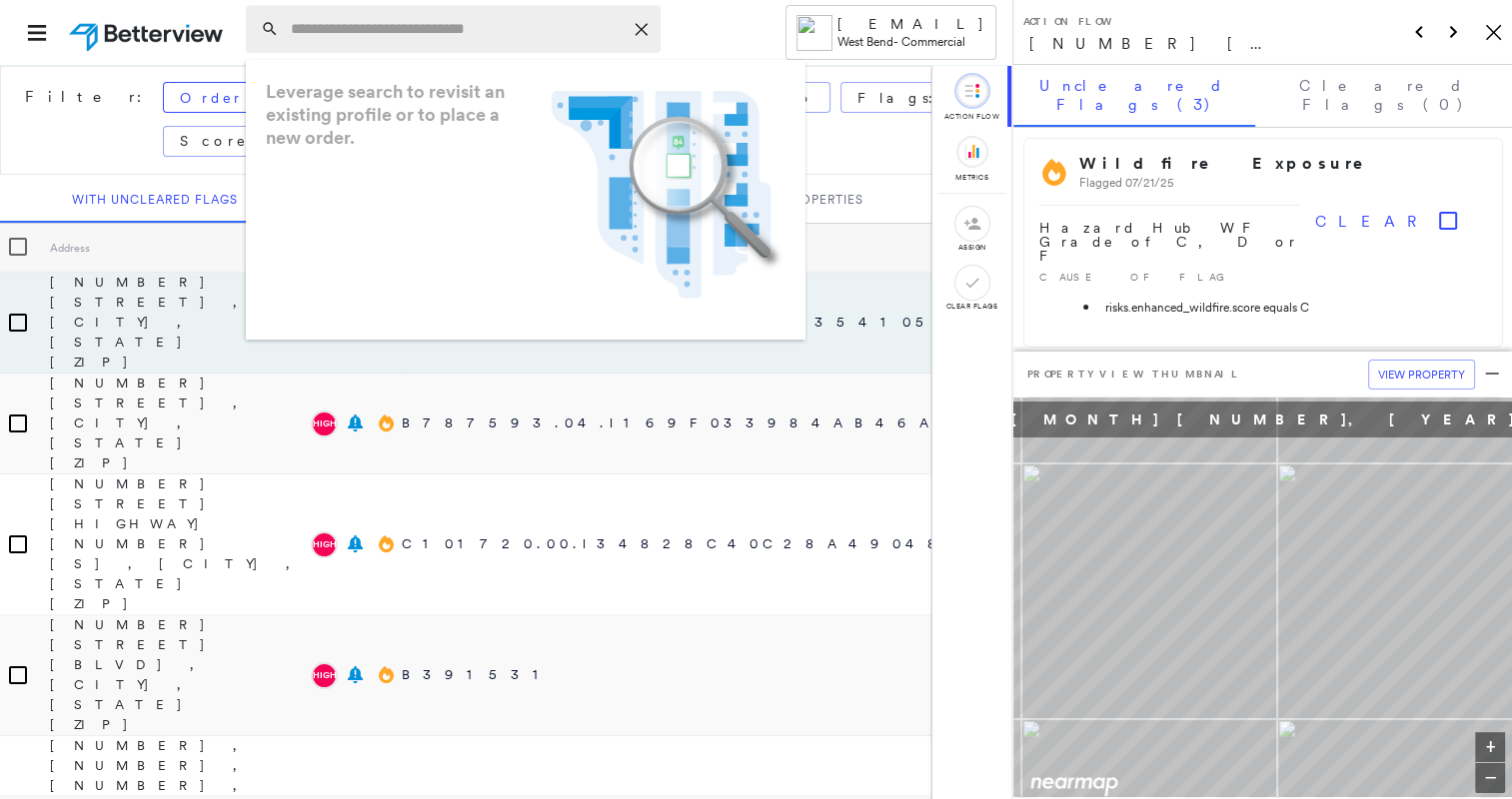 paste on "**********" 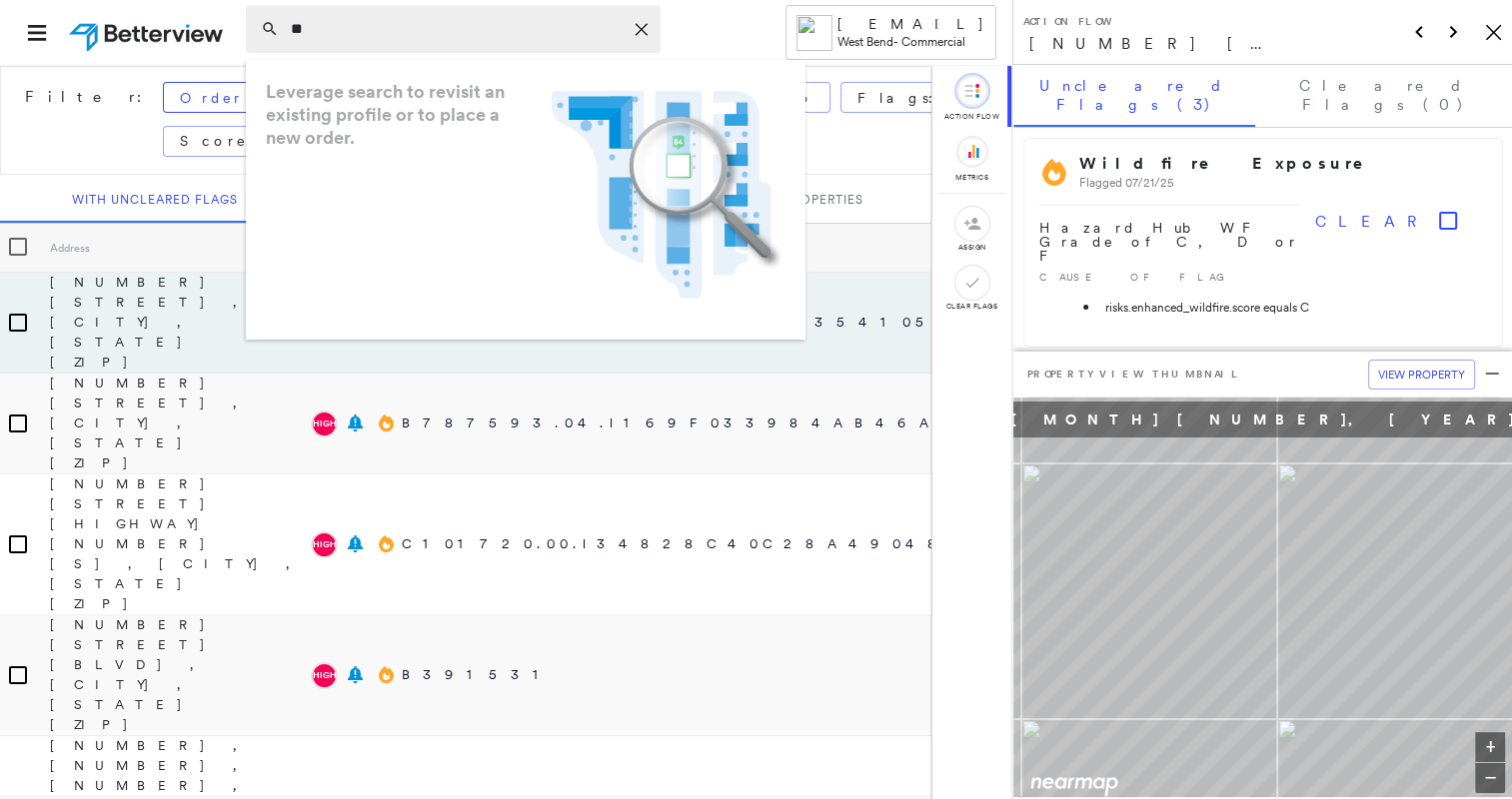 type on "*" 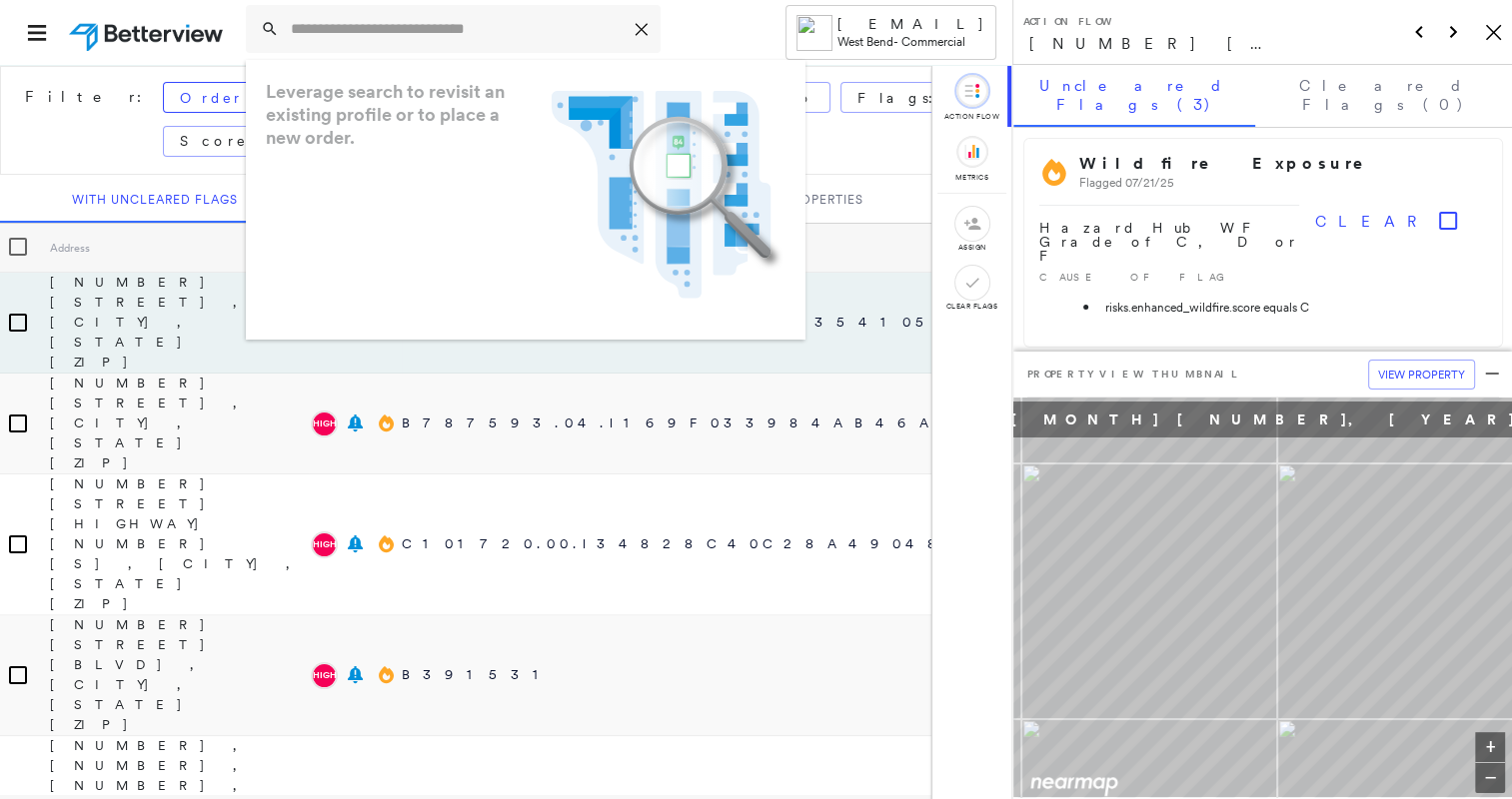 paste on "**********" 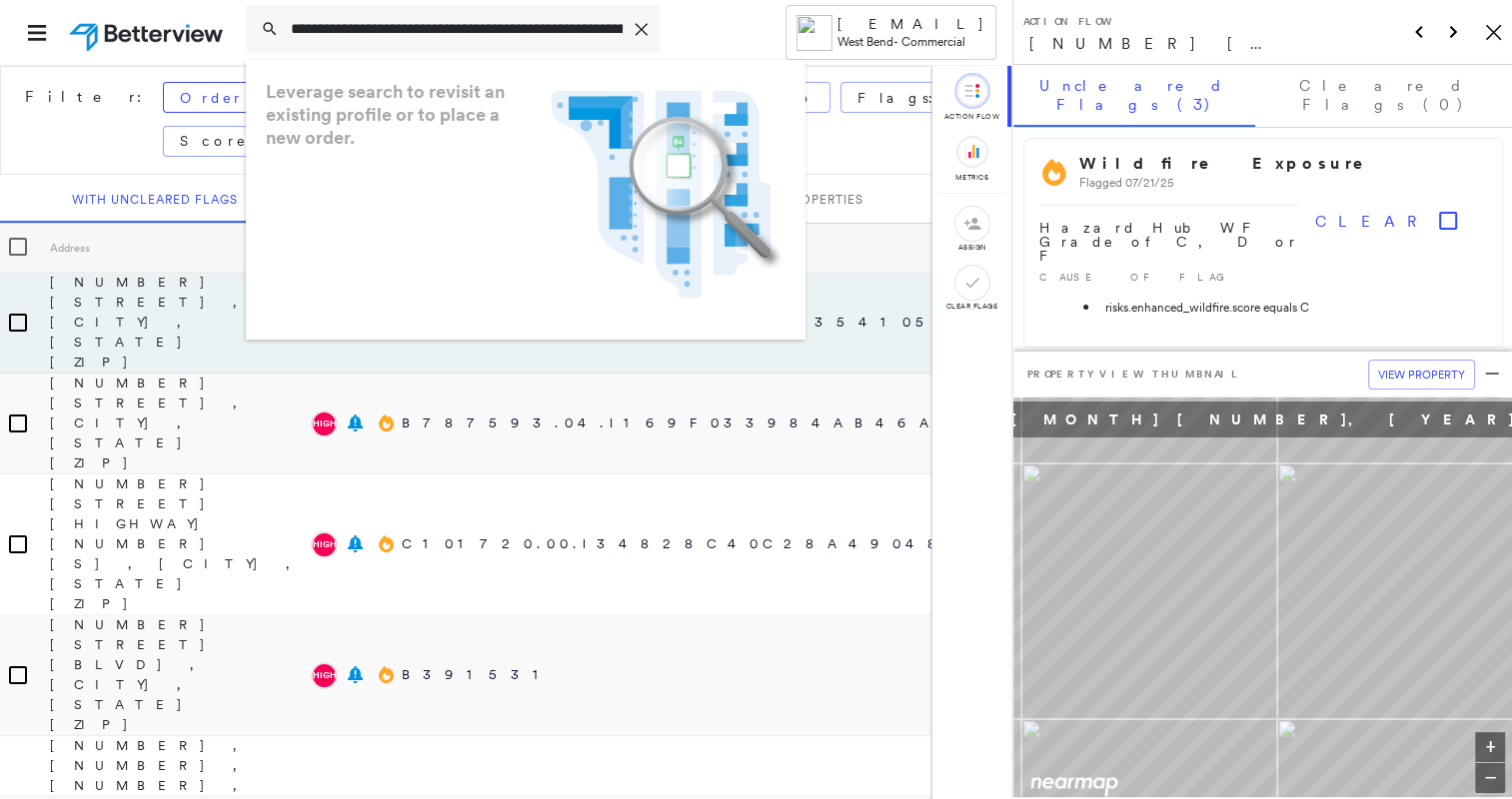scroll, scrollTop: 0, scrollLeft: 128, axis: horizontal 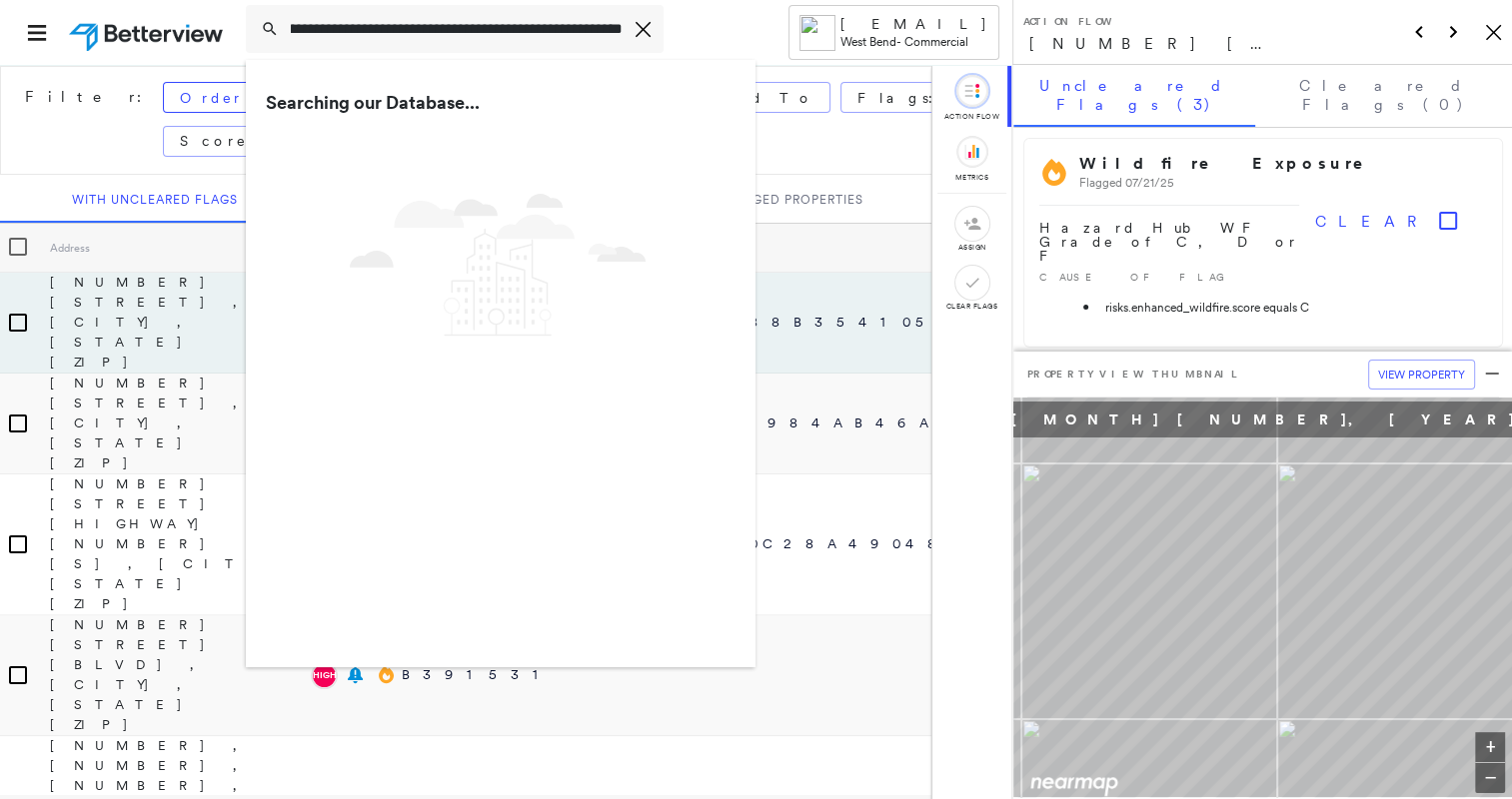 type on "**********" 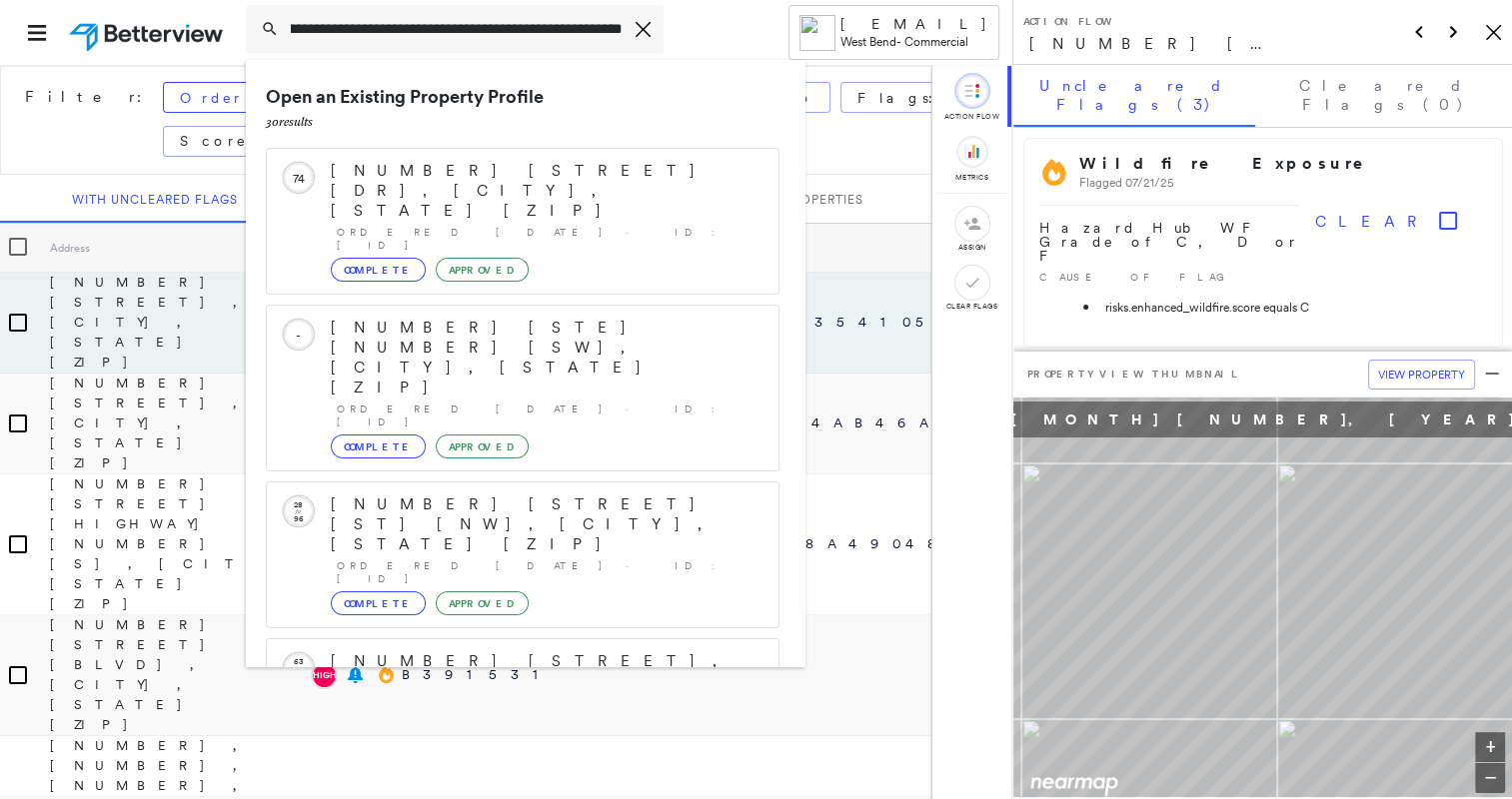 scroll, scrollTop: 0, scrollLeft: 0, axis: both 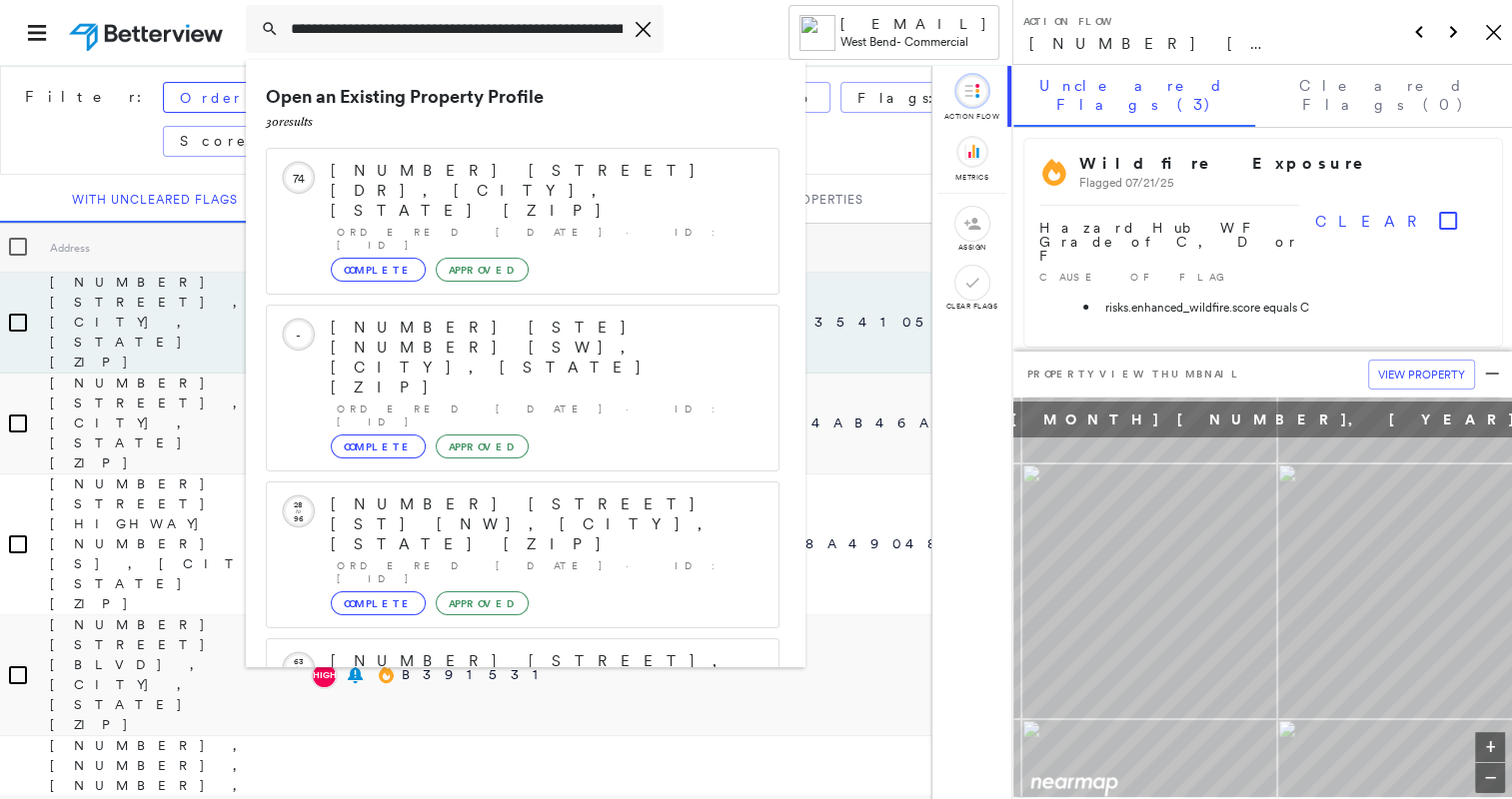 drag, startPoint x: 798, startPoint y: 368, endPoint x: 799, endPoint y: 568, distance: 200.0025 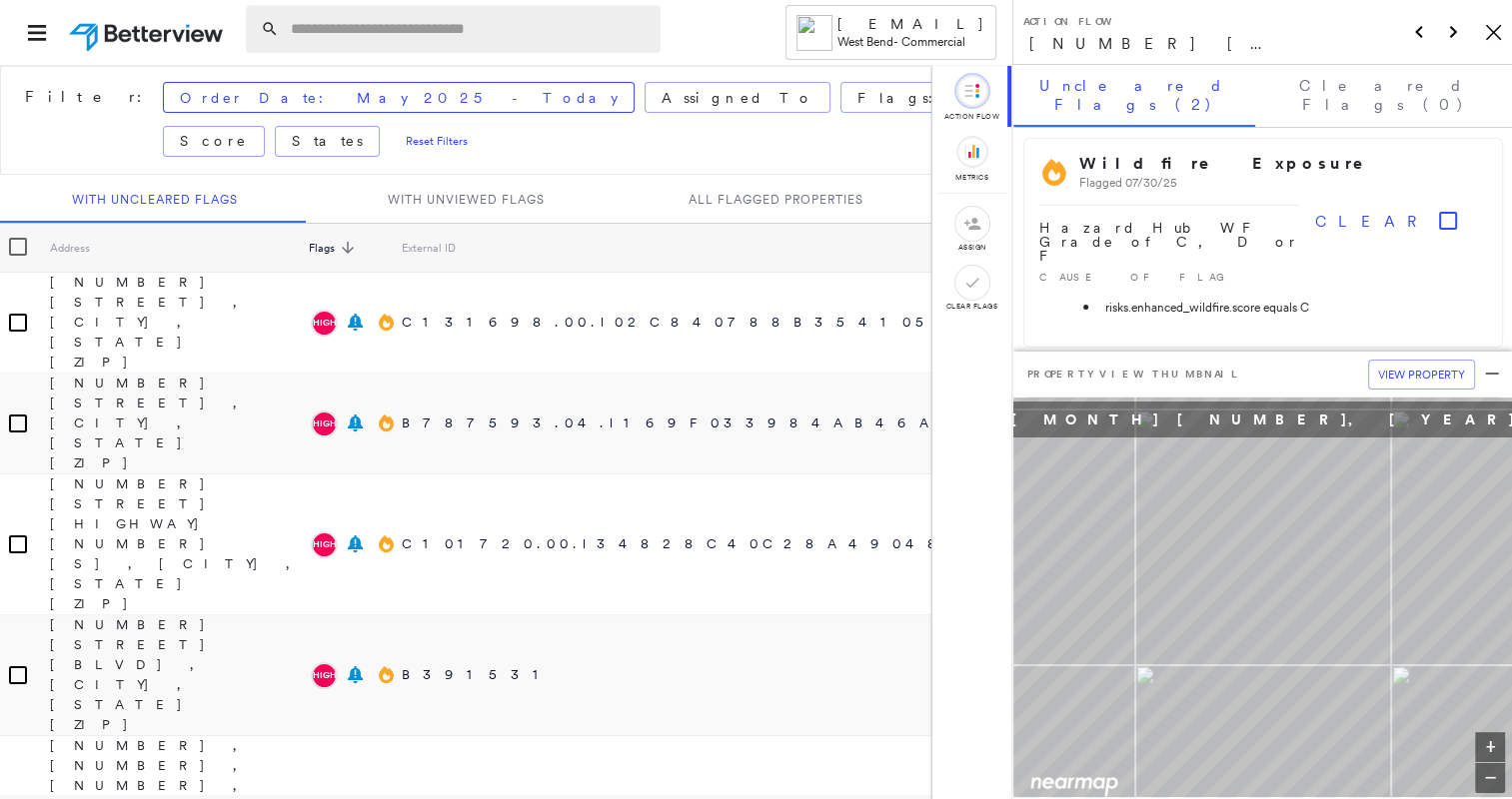 click at bounding box center [470, 29] 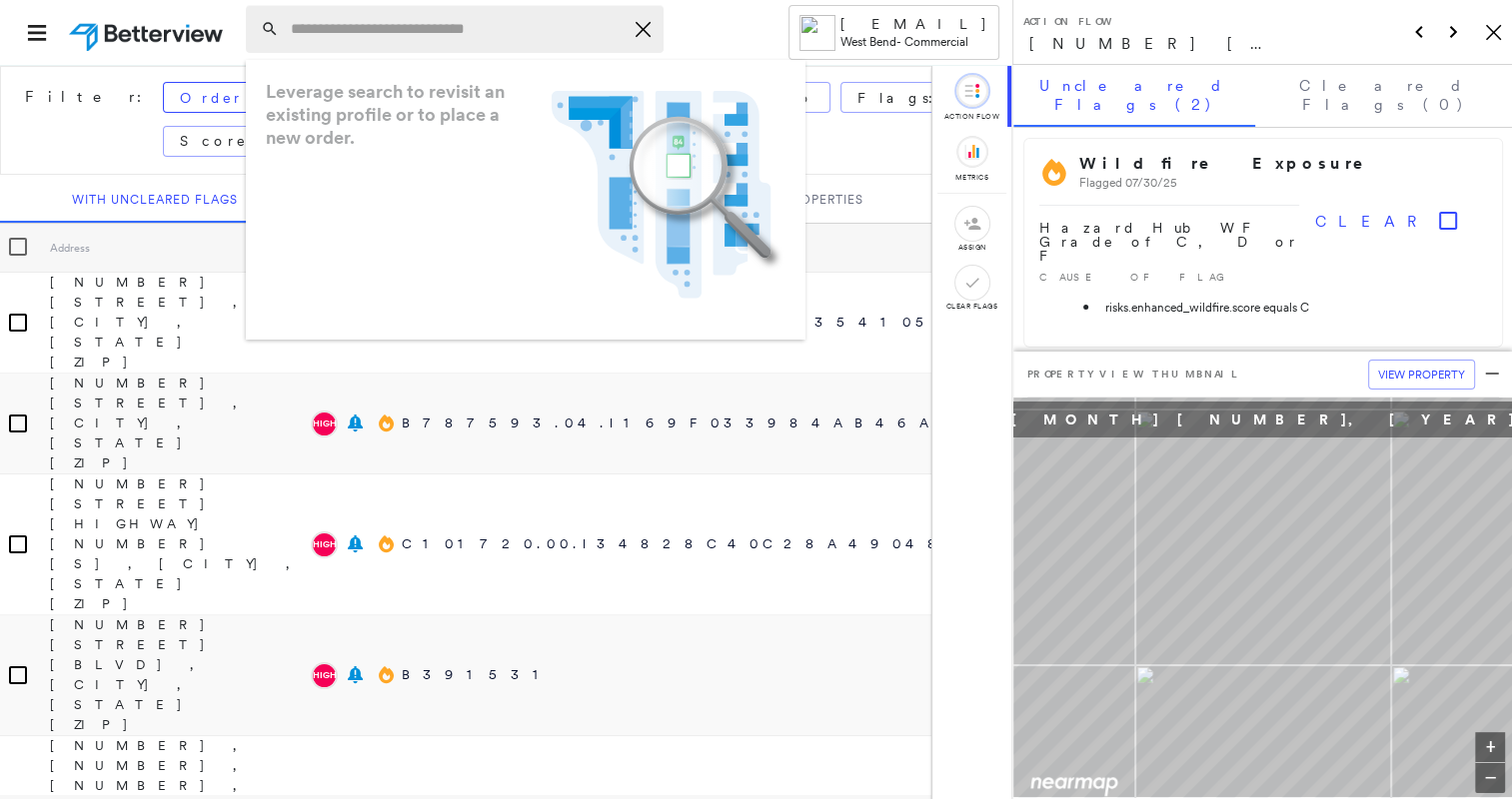 paste on "**********" 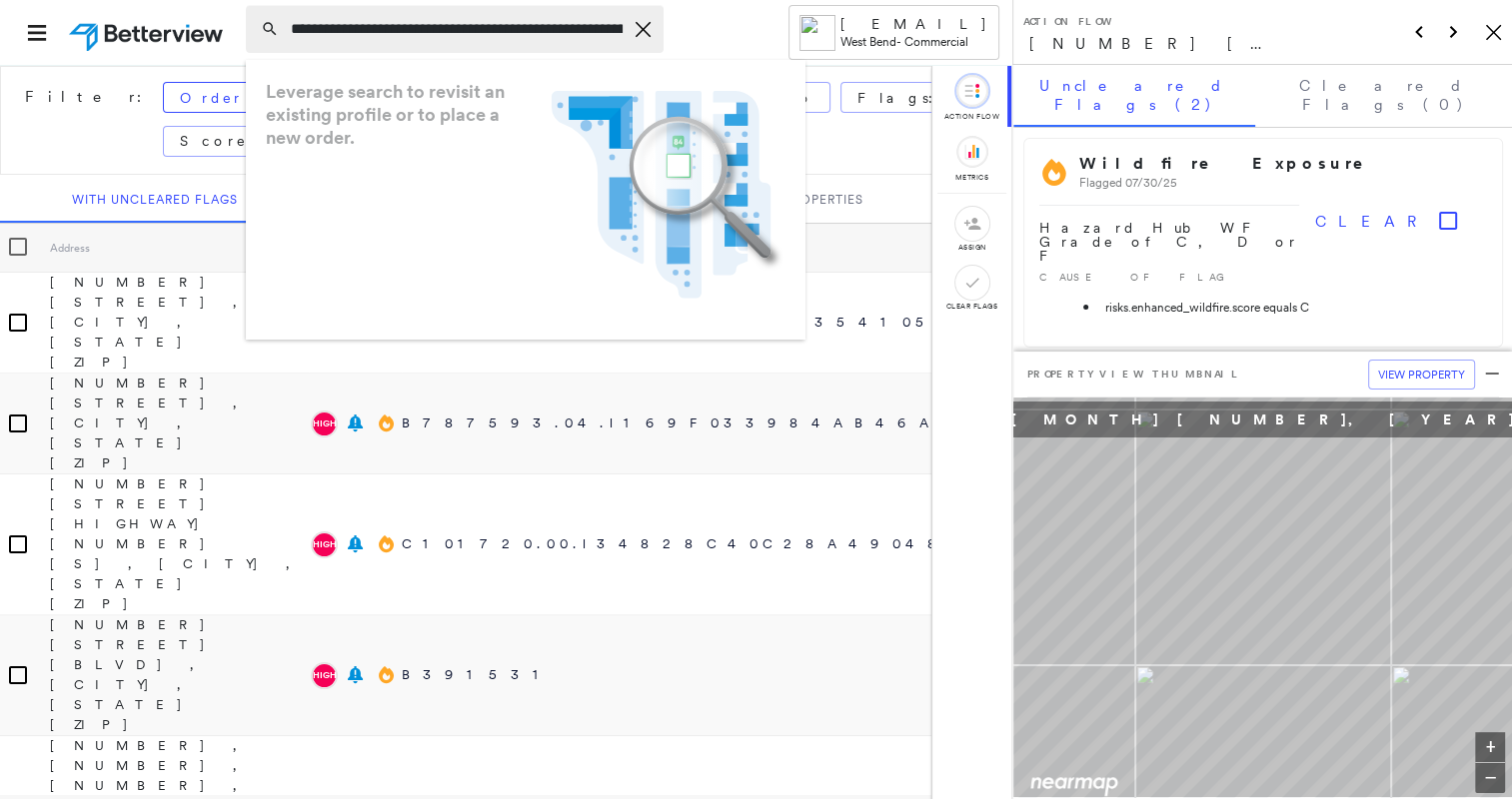 scroll, scrollTop: 0, scrollLeft: 128, axis: horizontal 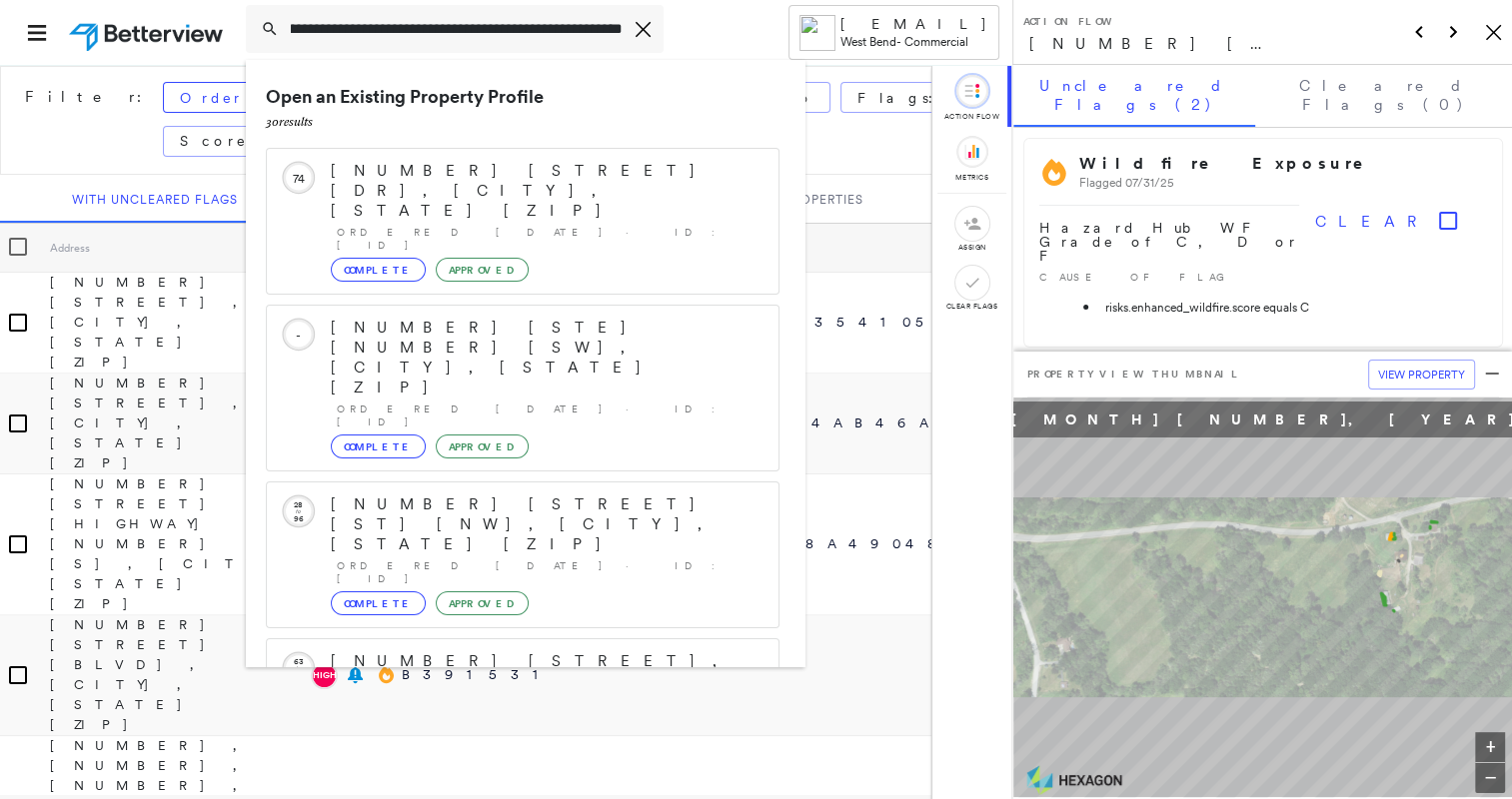type on "**********" 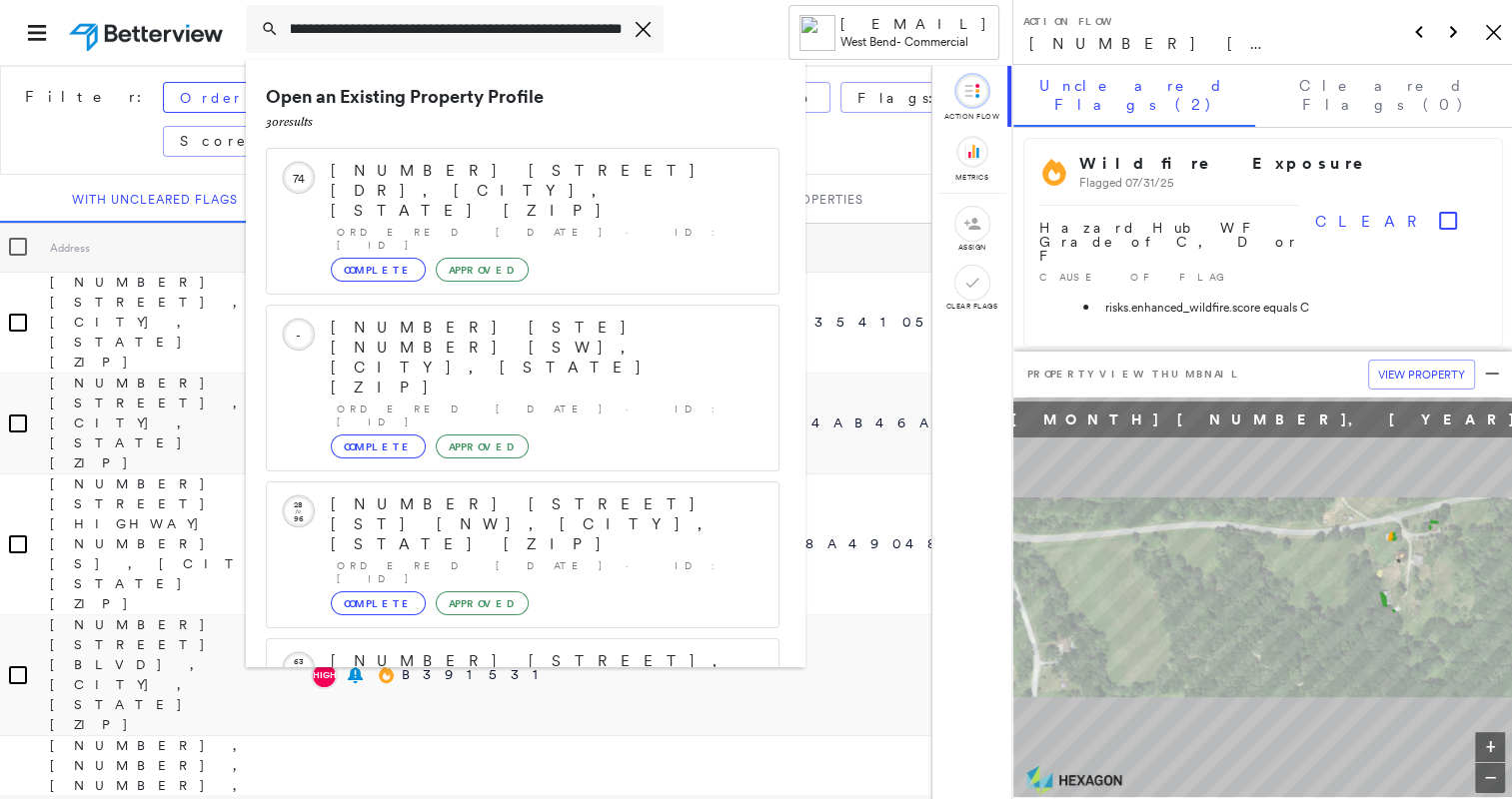 click on "Order Date: May 2025 - Today Assigned To Flags: Score States Reset Filters" at bounding box center [638, 120] 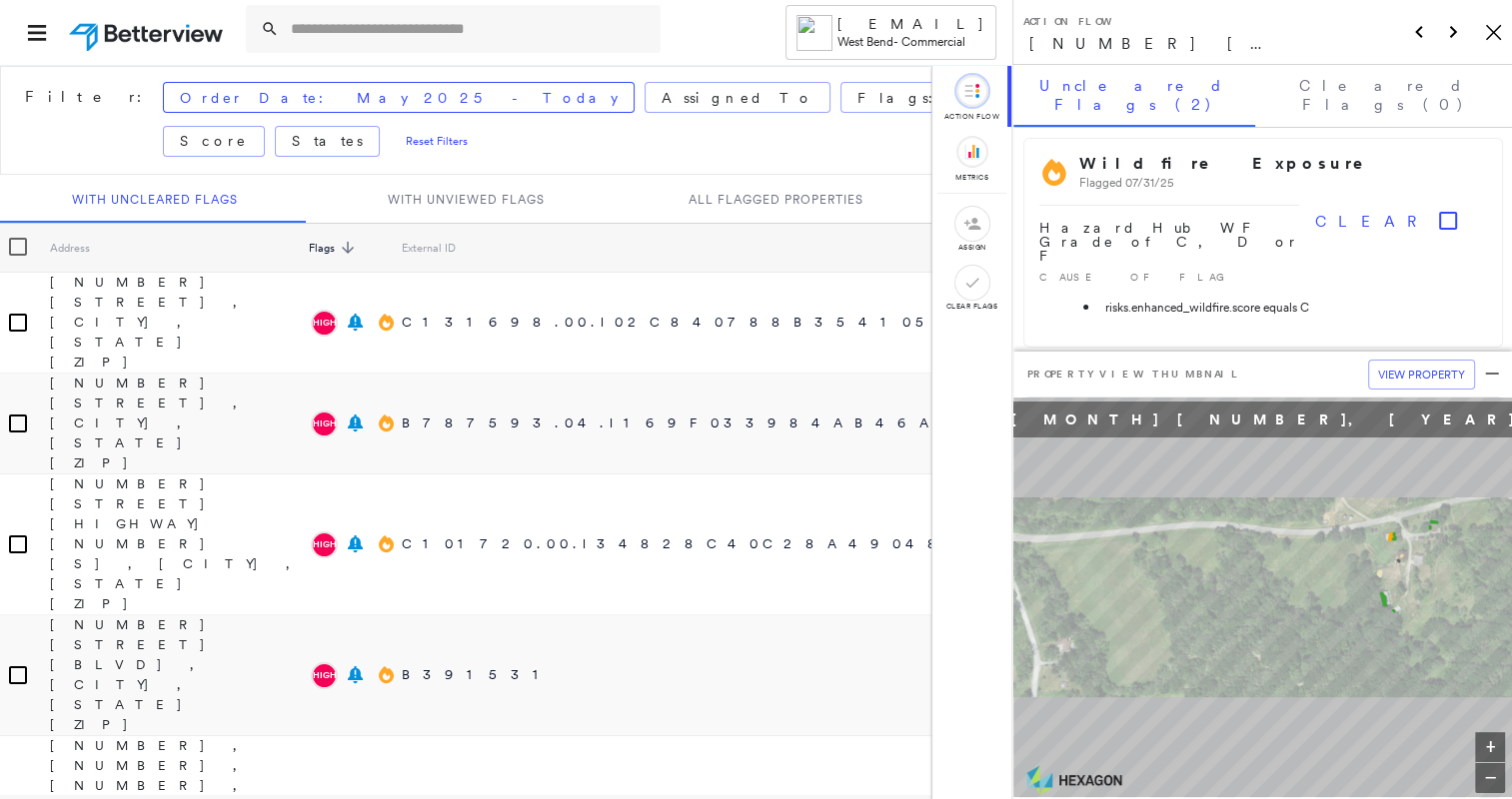 scroll, scrollTop: 0, scrollLeft: 0, axis: both 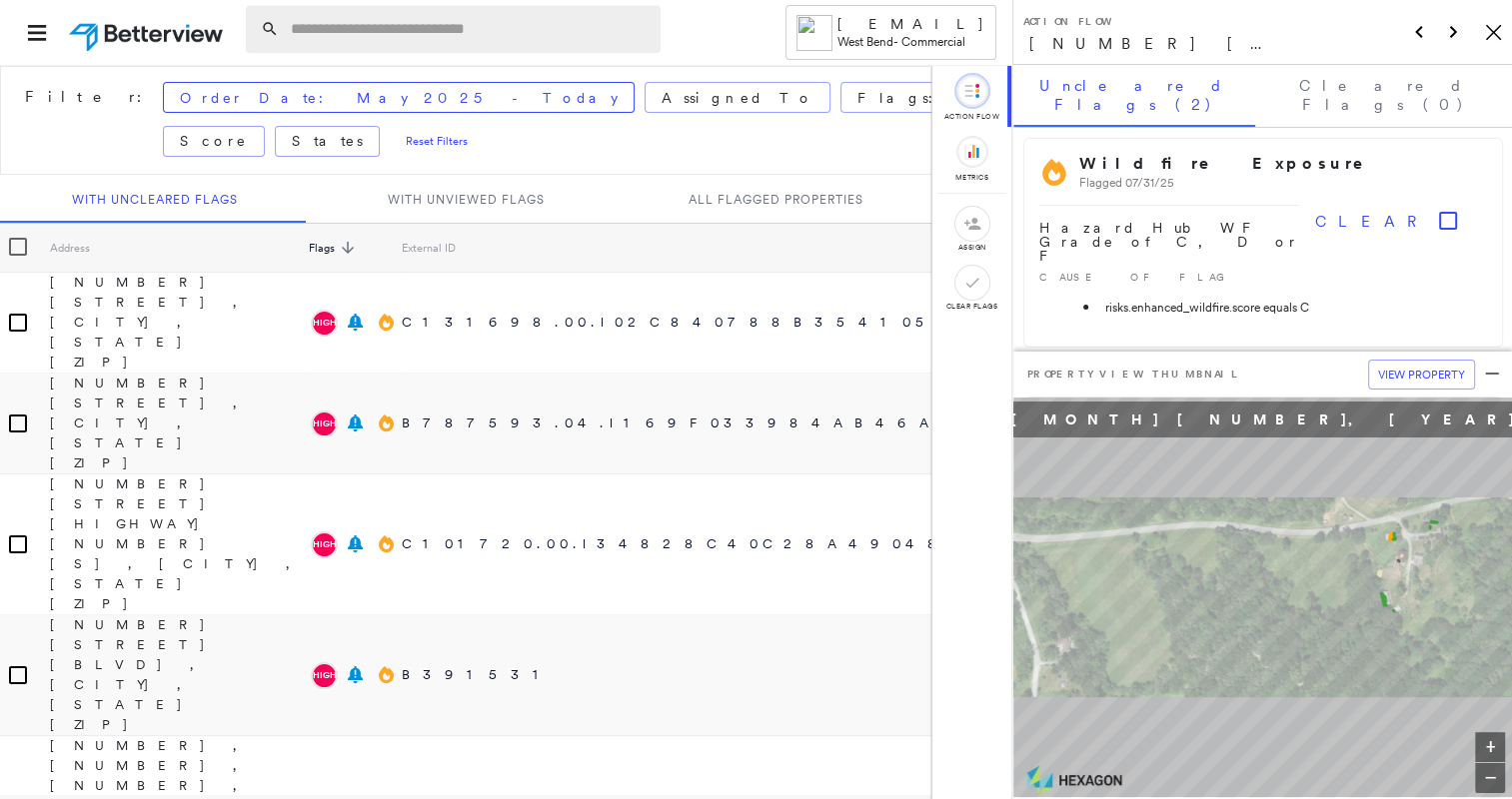 click at bounding box center (470, 29) 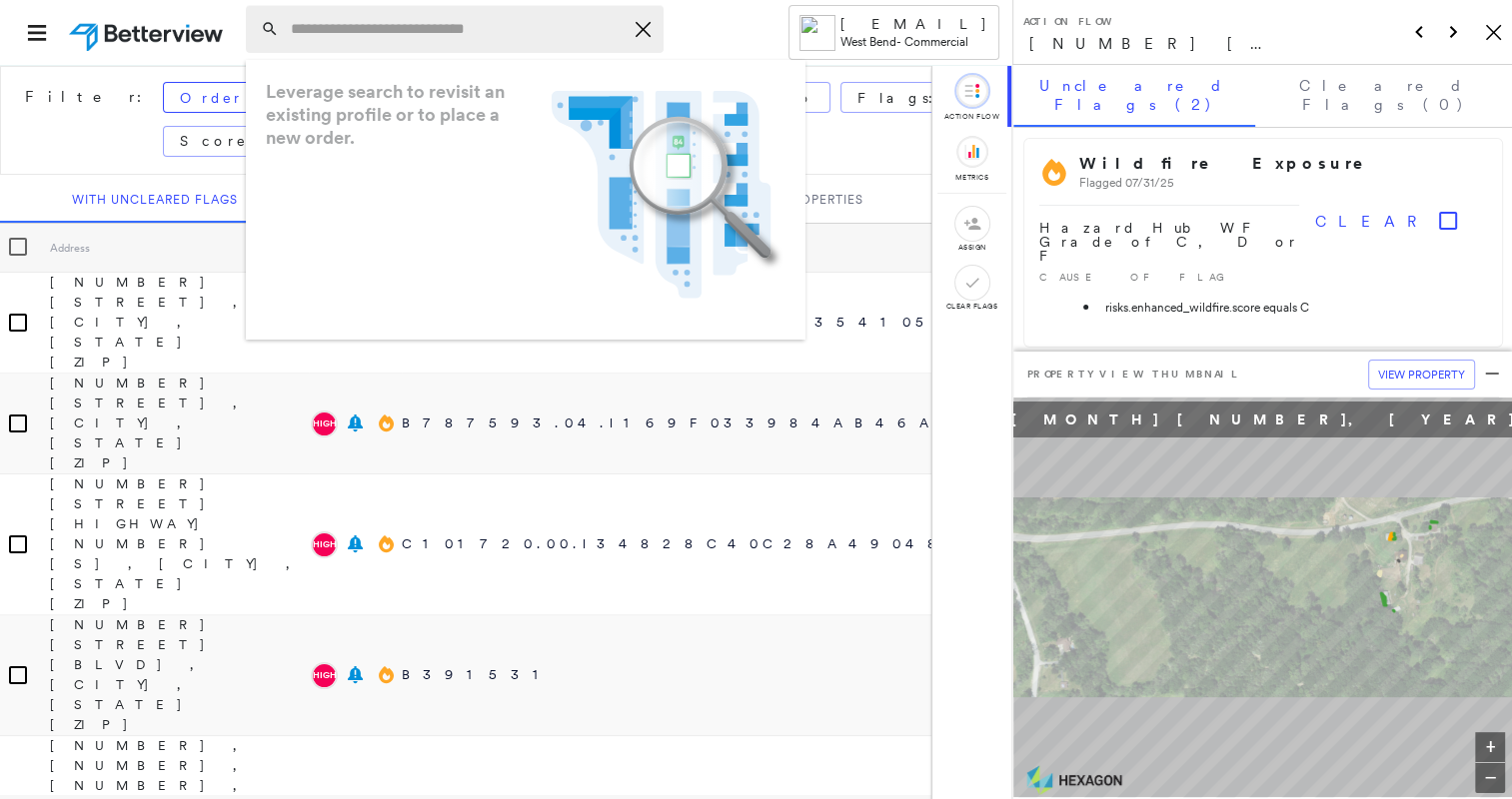 paste on "**********" 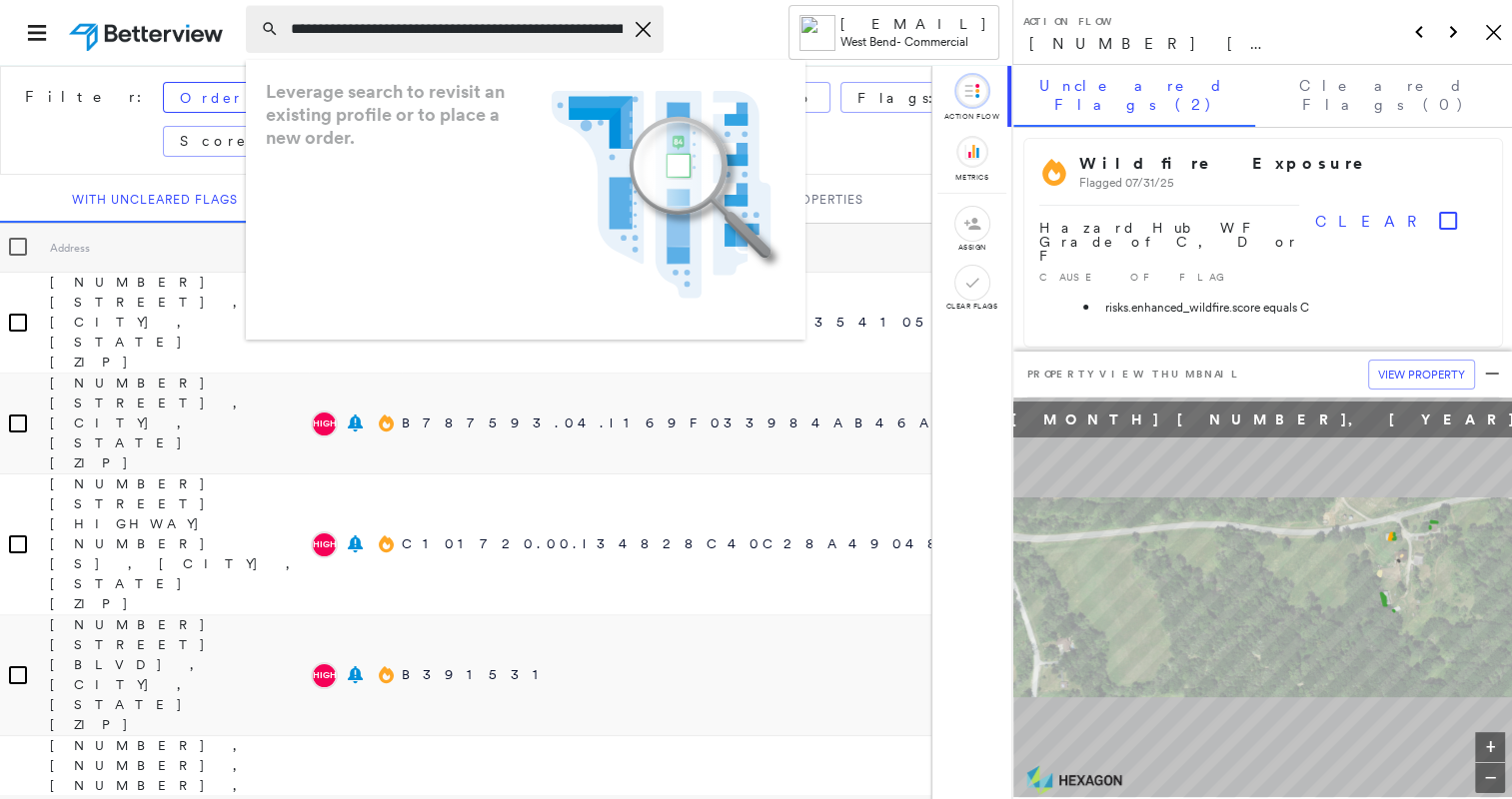 scroll, scrollTop: 0, scrollLeft: 128, axis: horizontal 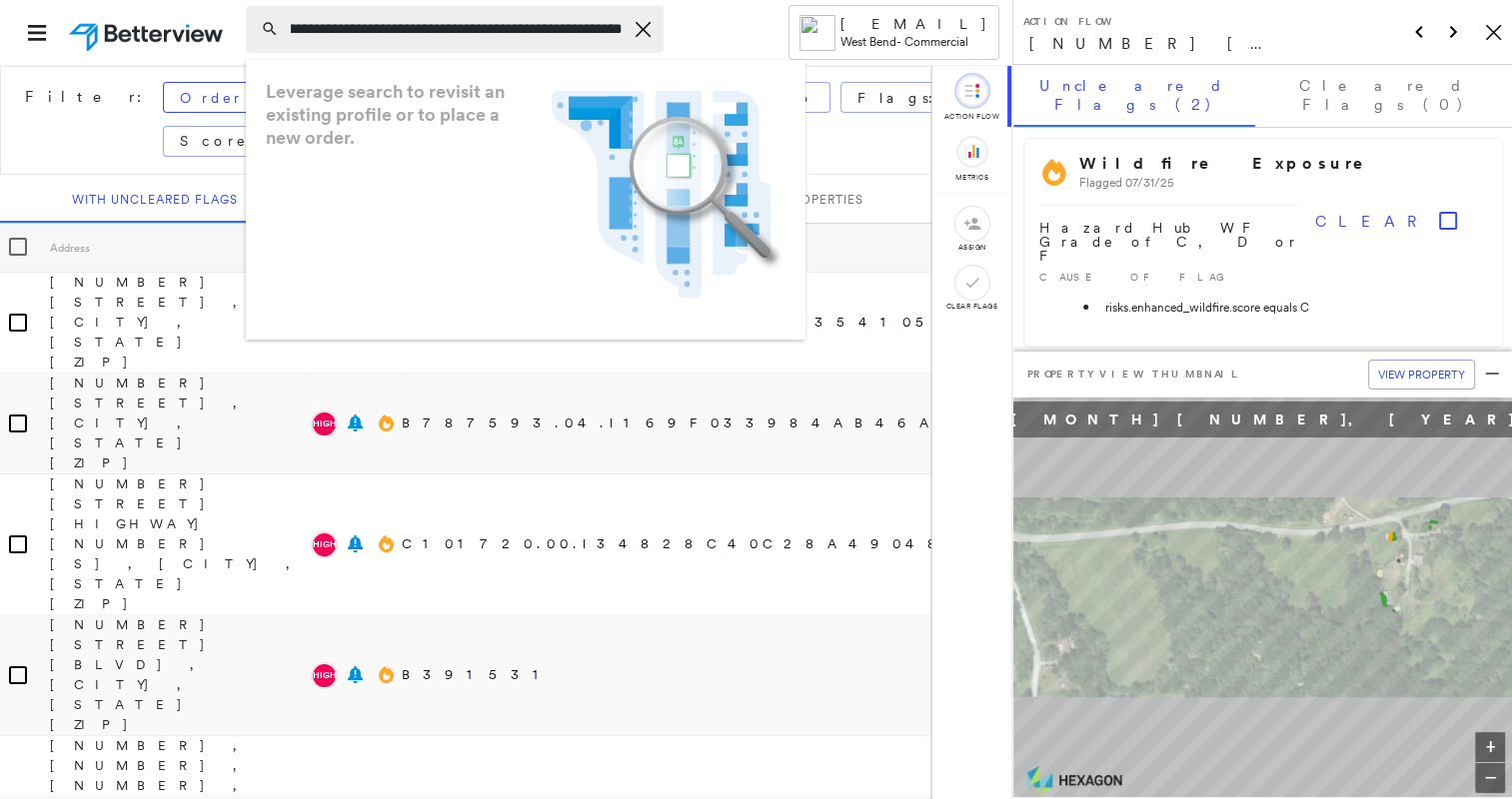 type on "**********" 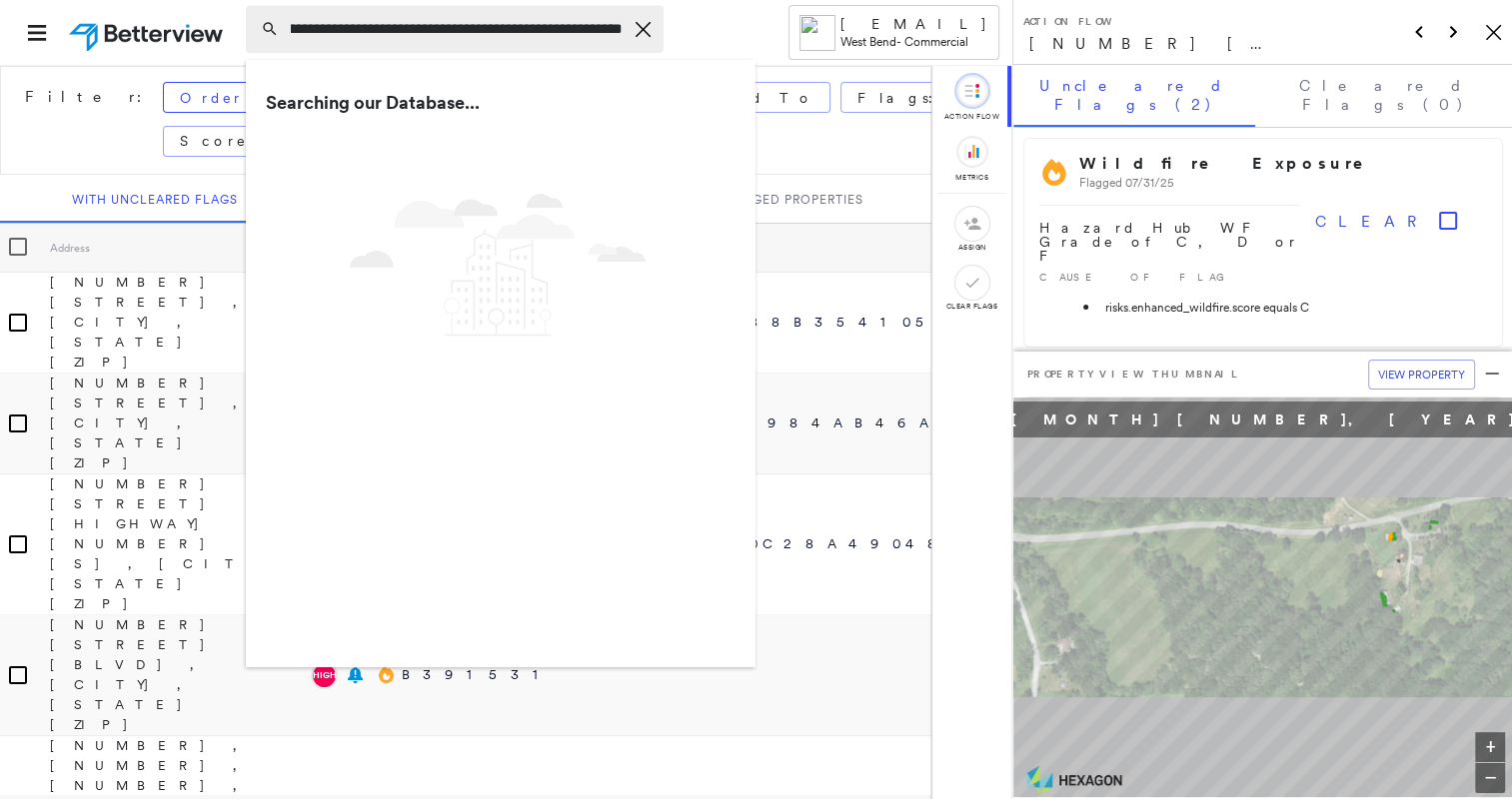 scroll, scrollTop: 0, scrollLeft: 0, axis: both 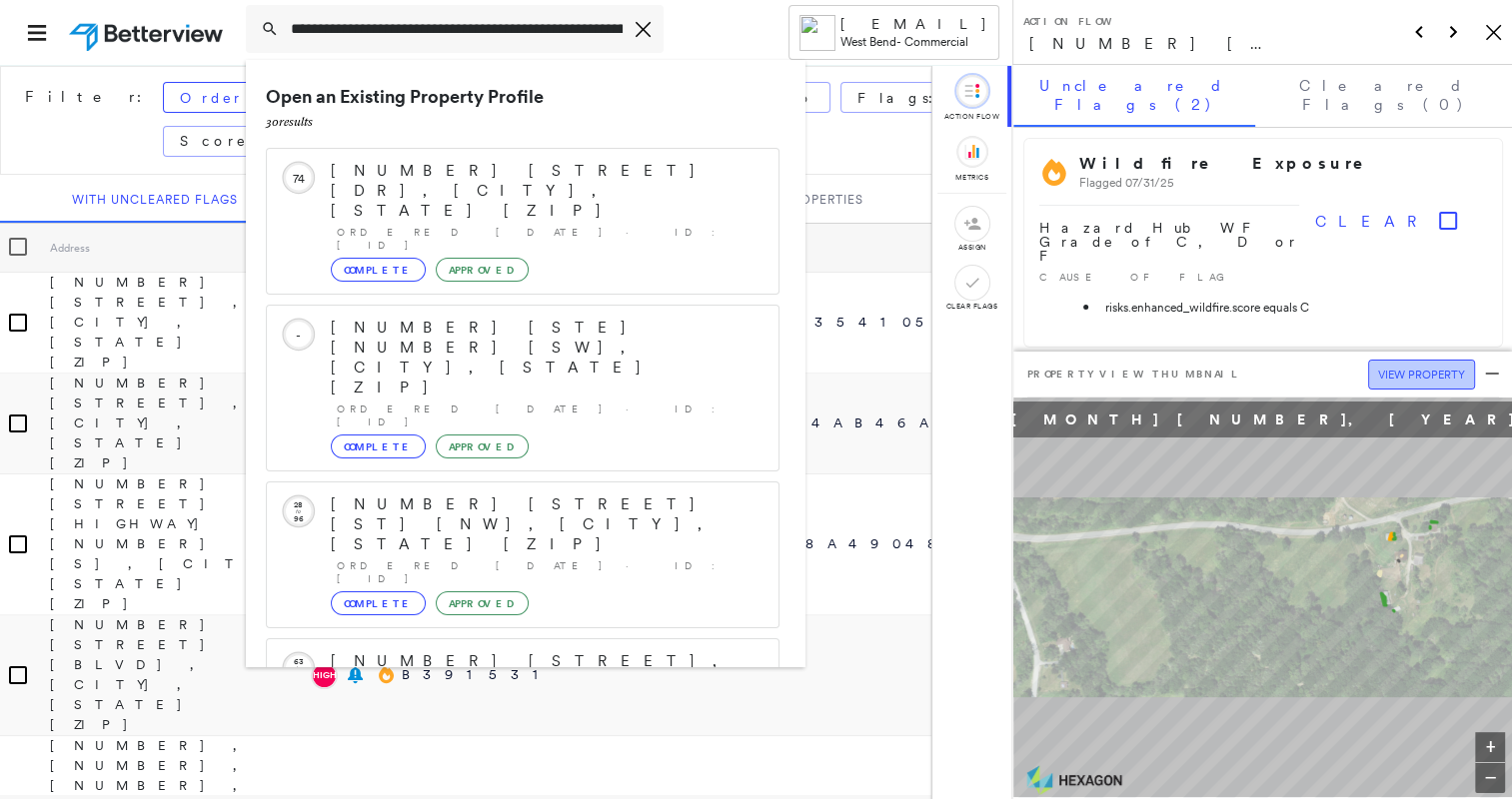 click on "View Property" at bounding box center [1421, 375] 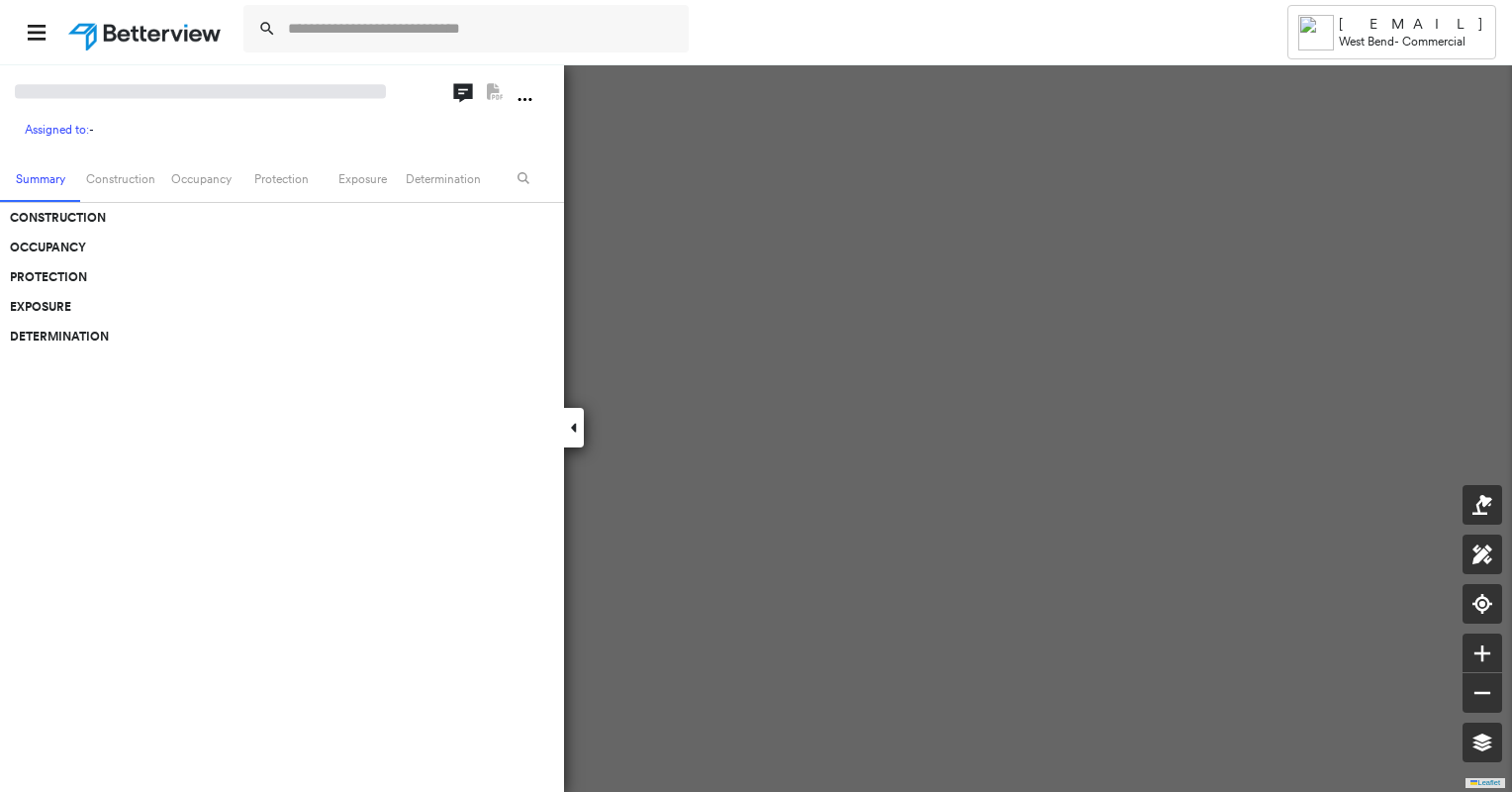 scroll, scrollTop: 0, scrollLeft: 0, axis: both 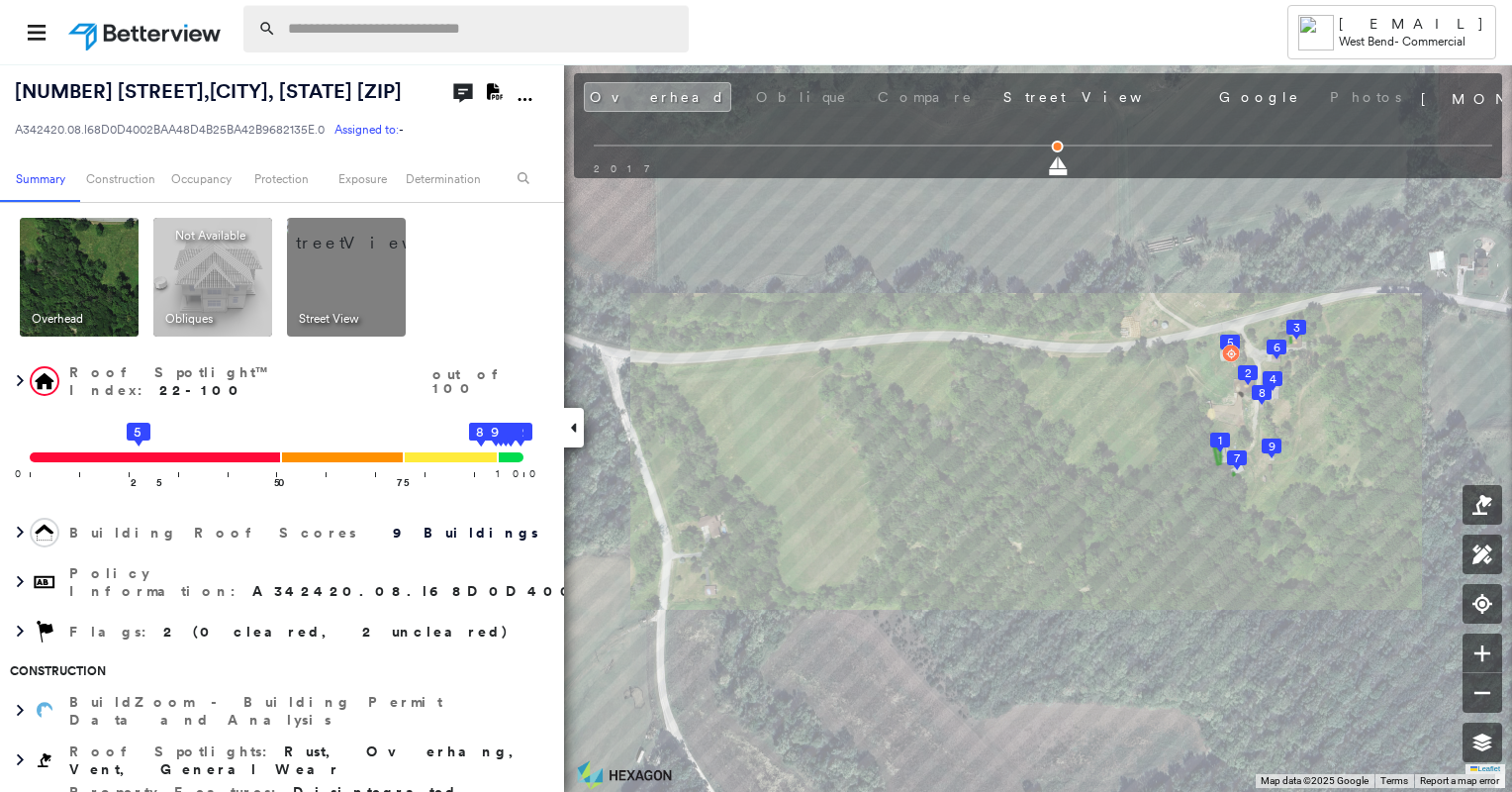 click at bounding box center (482, 29) 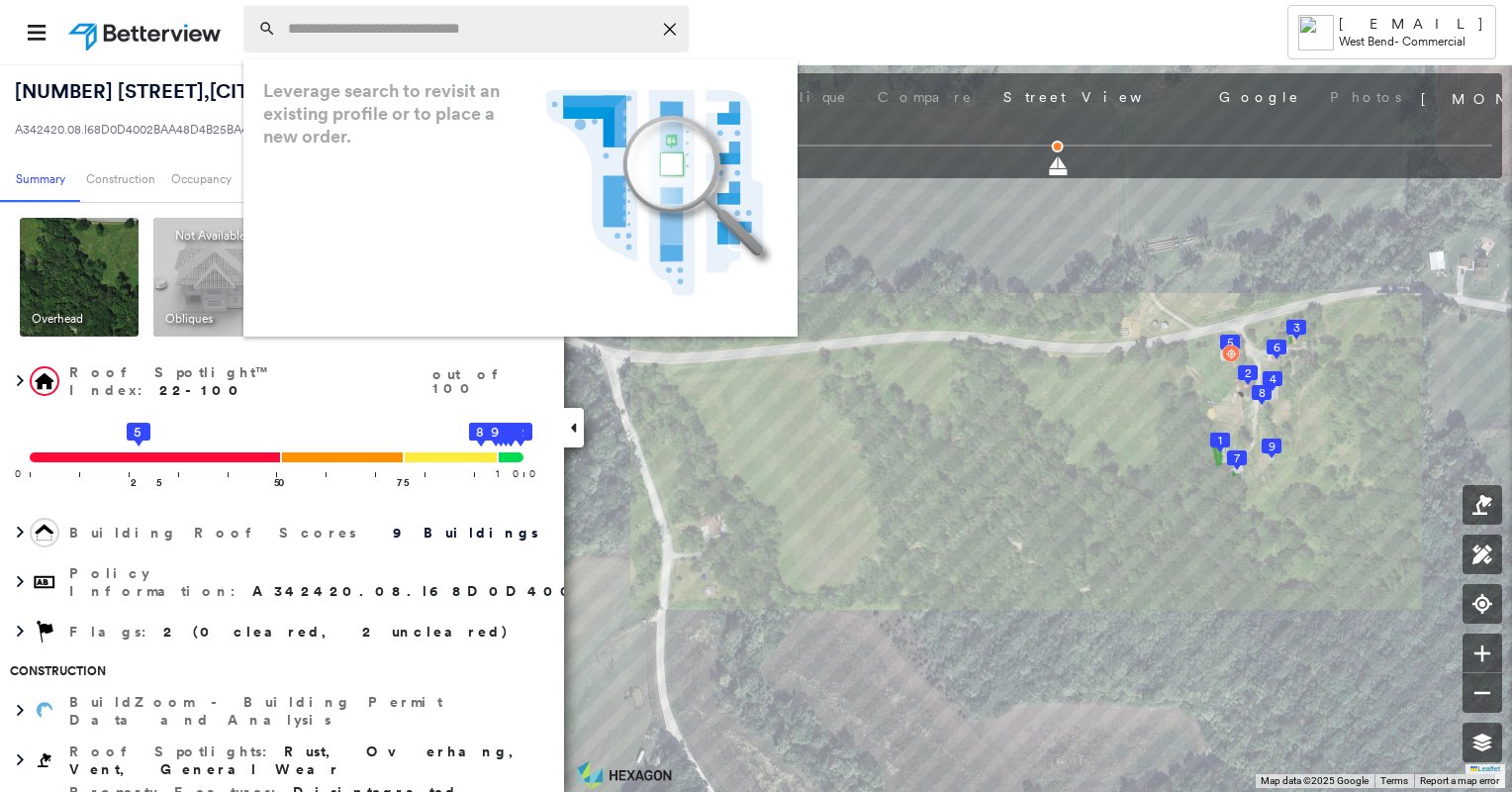 paste on "**********" 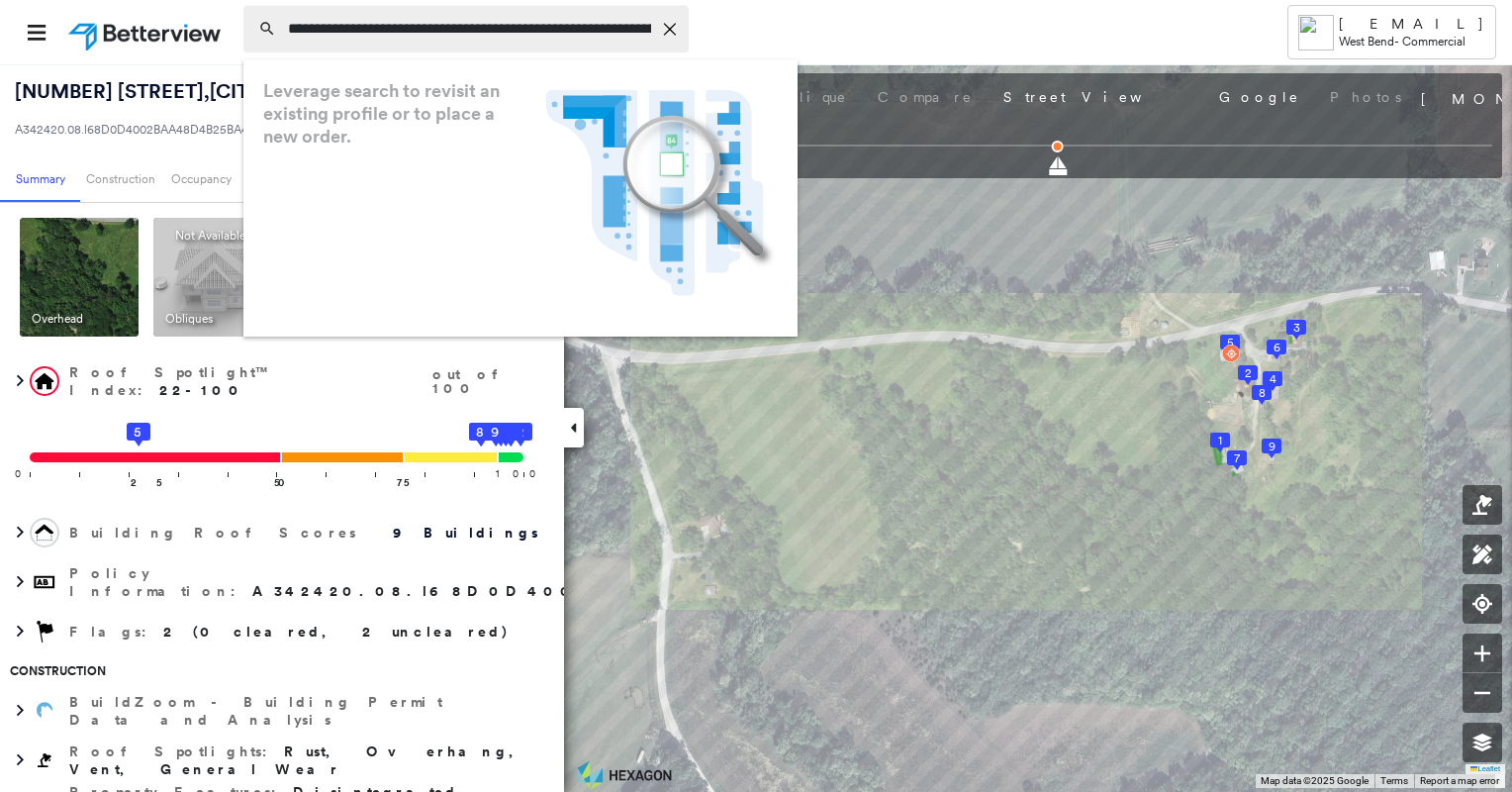 scroll, scrollTop: 0, scrollLeft: 91, axis: horizontal 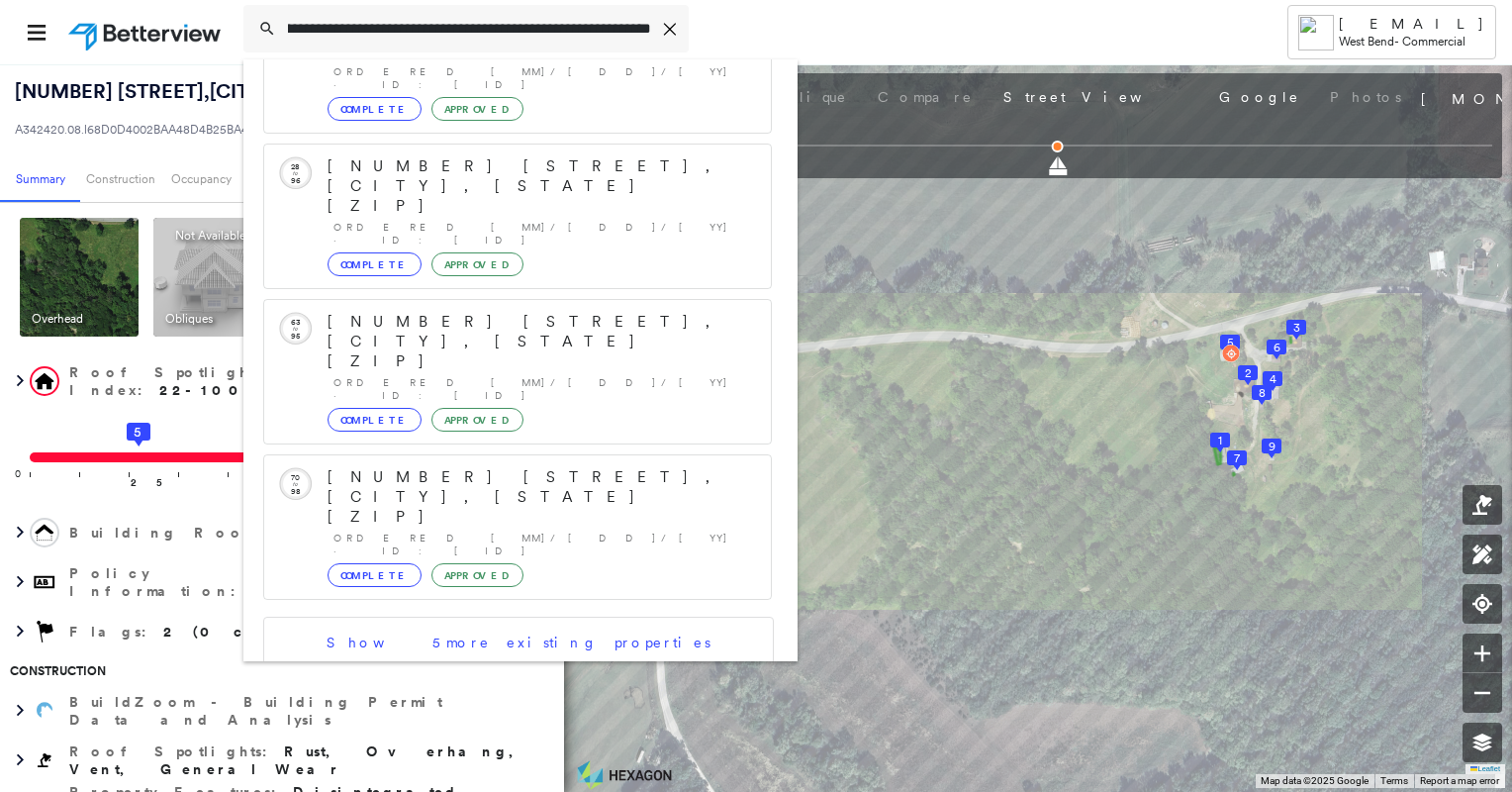 type on "**********" 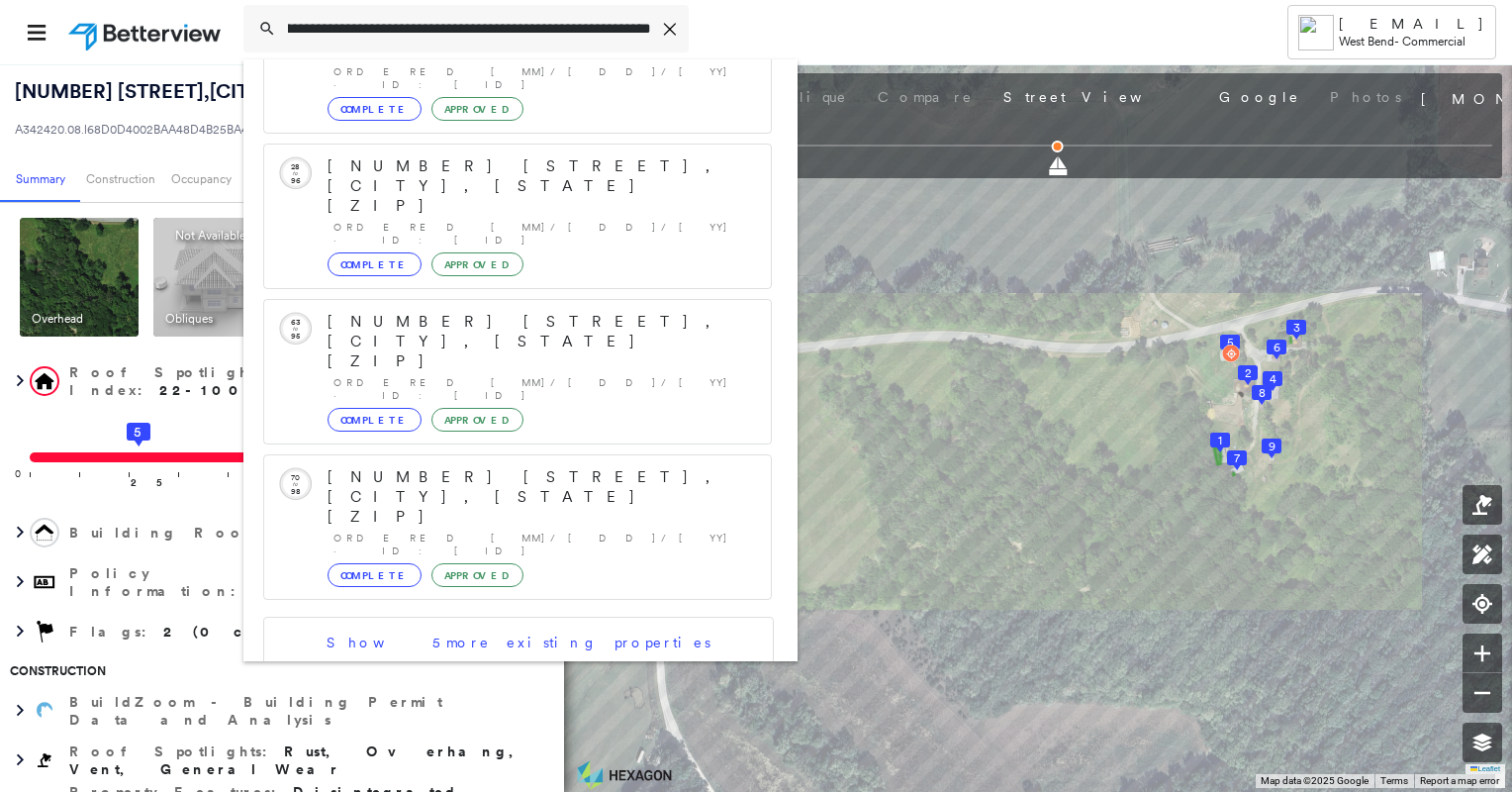 scroll, scrollTop: 0, scrollLeft: 0, axis: both 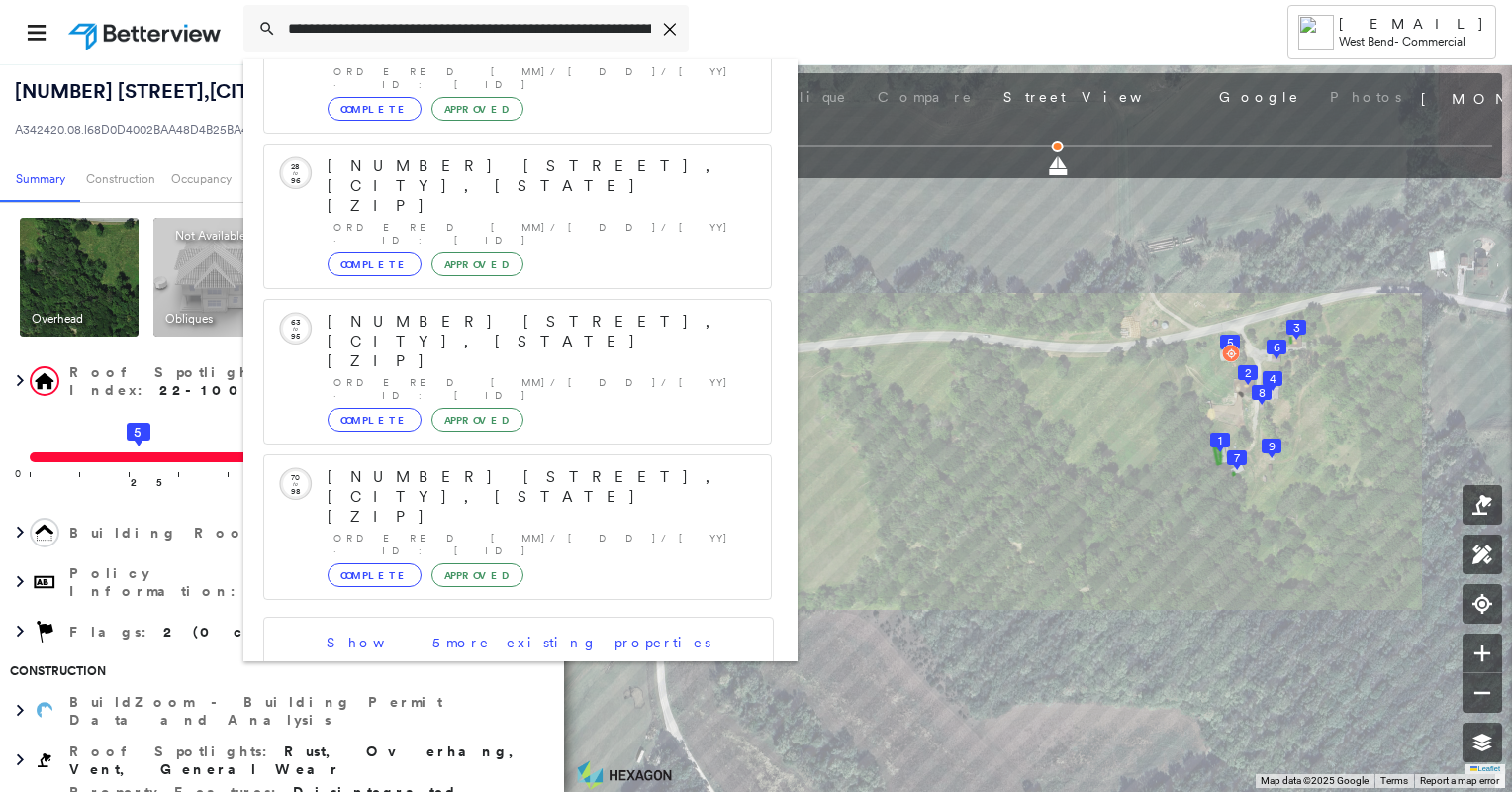 click 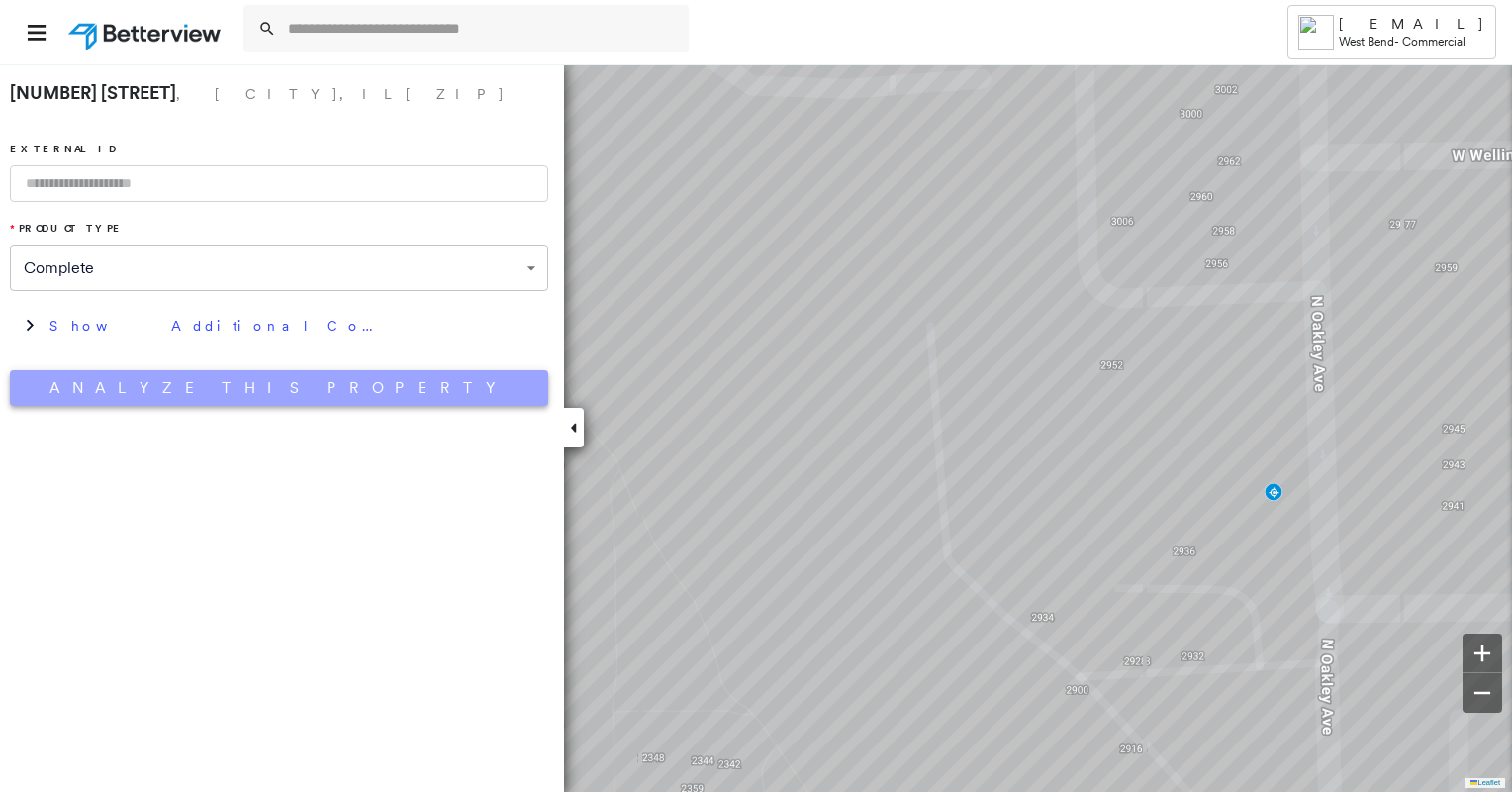 click on "Analyze This Property" at bounding box center (279, 388) 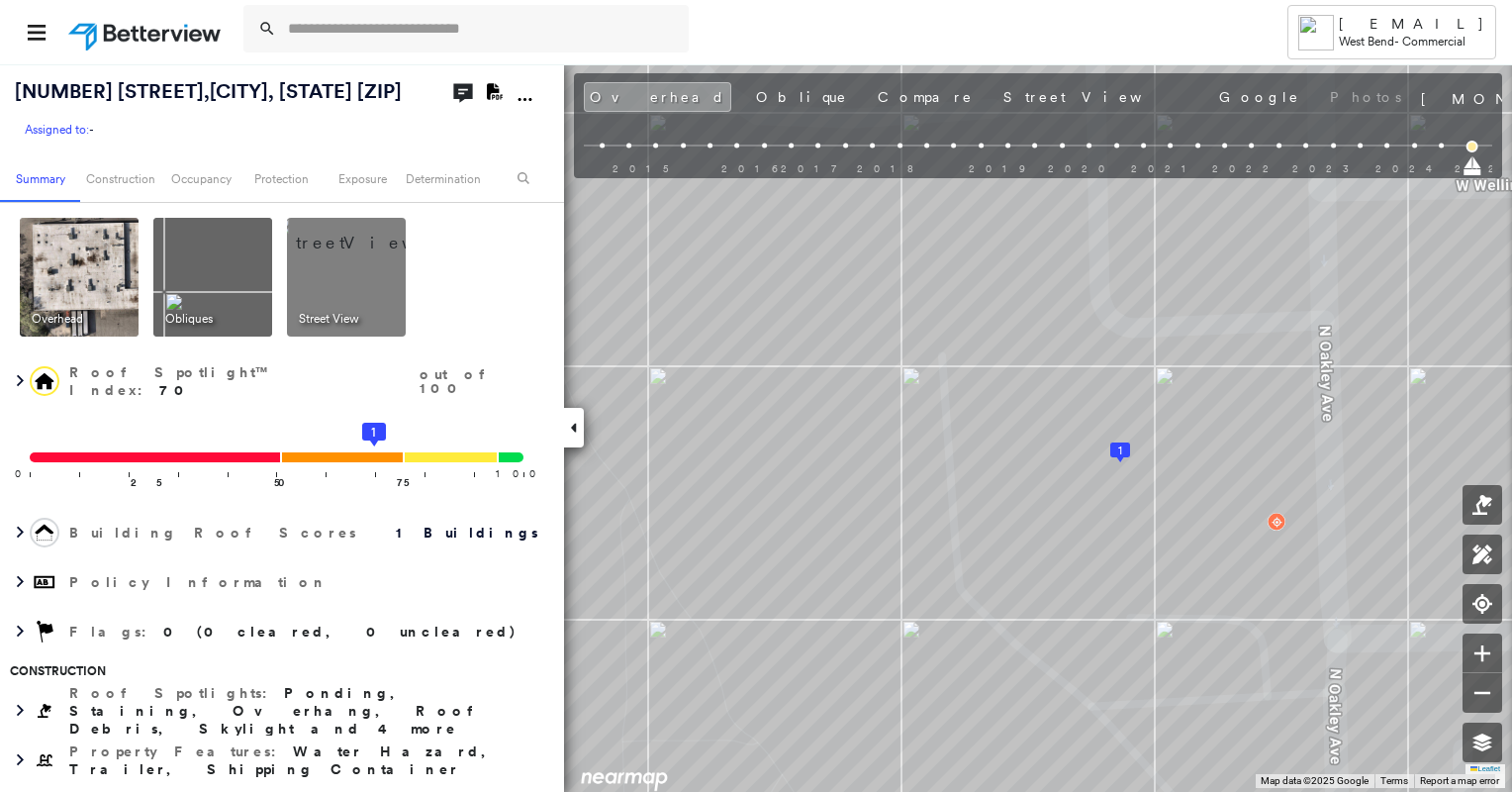 click at bounding box center (213, 277) 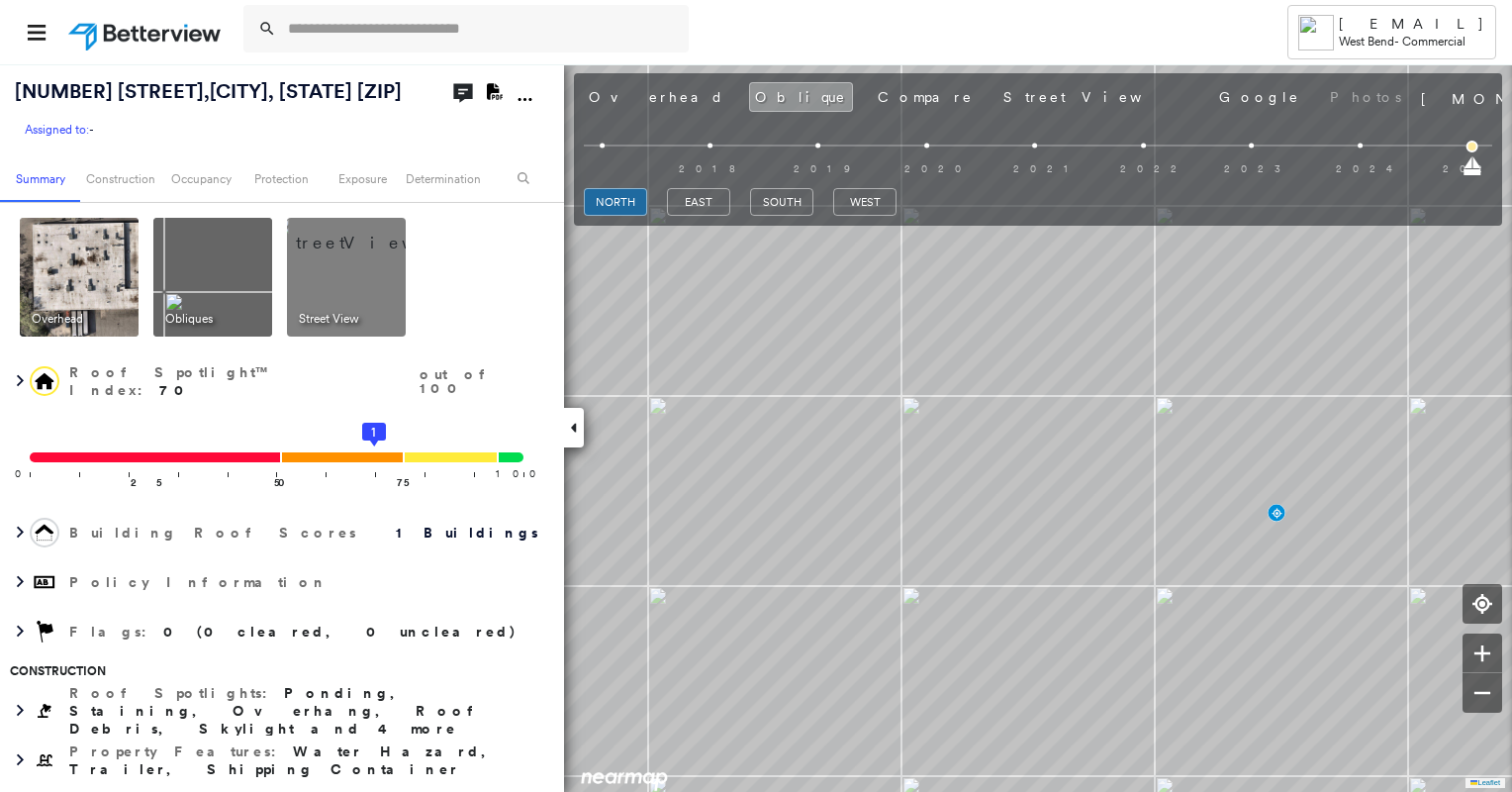 click at bounding box center (370, 233) 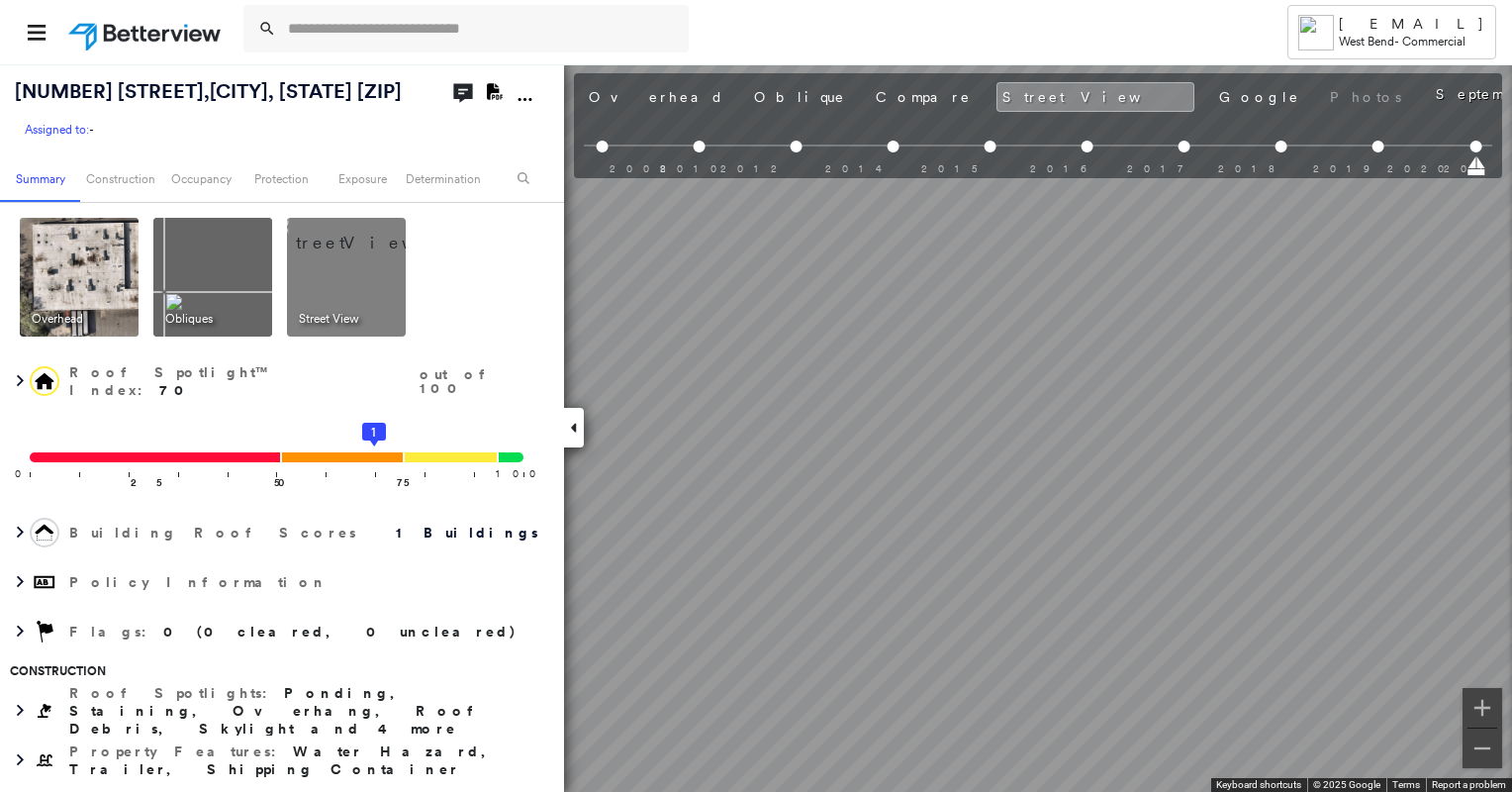 scroll, scrollTop: 0, scrollLeft: 733, axis: horizontal 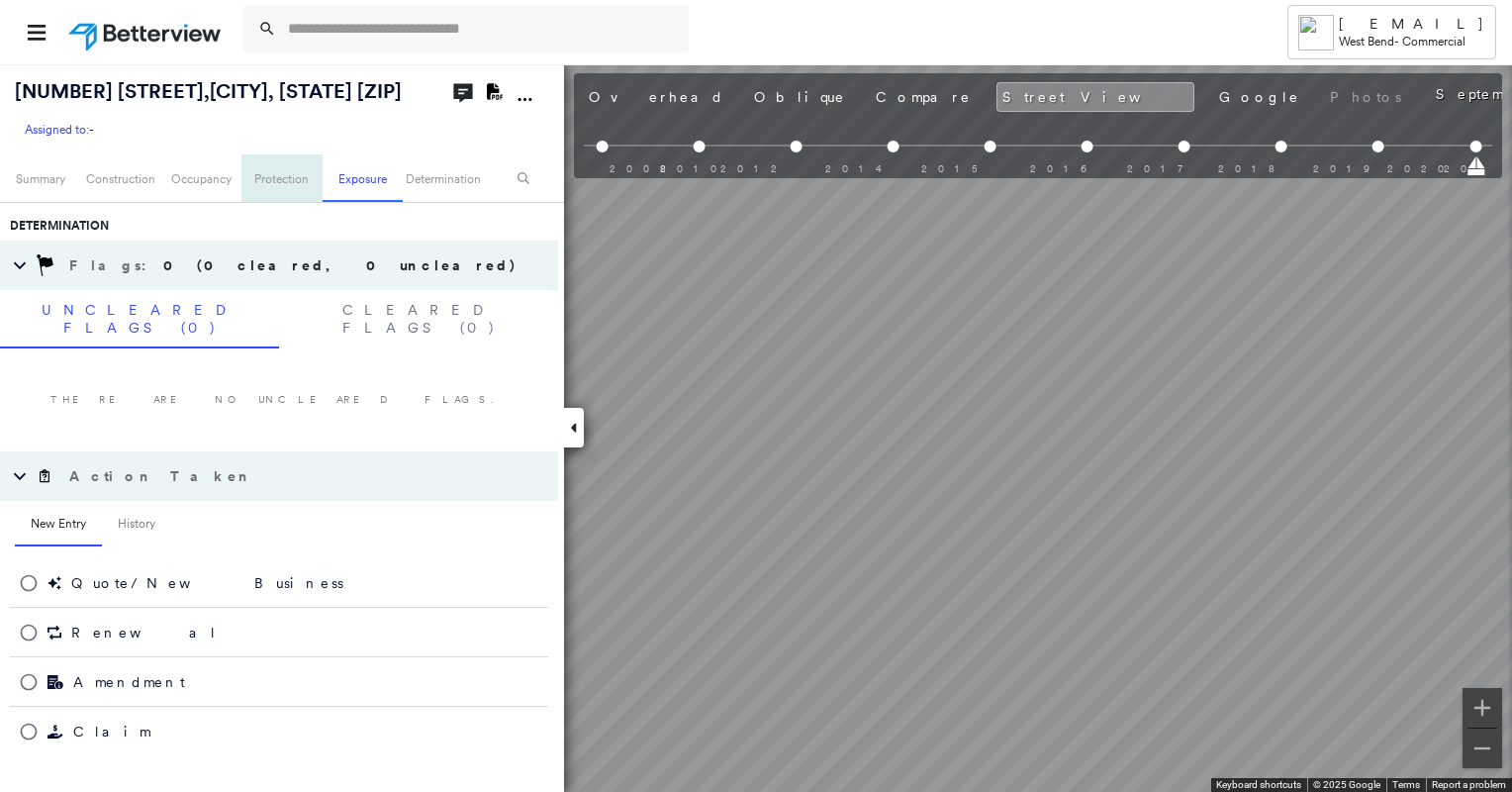 click on "Protection" at bounding box center (281, 178) 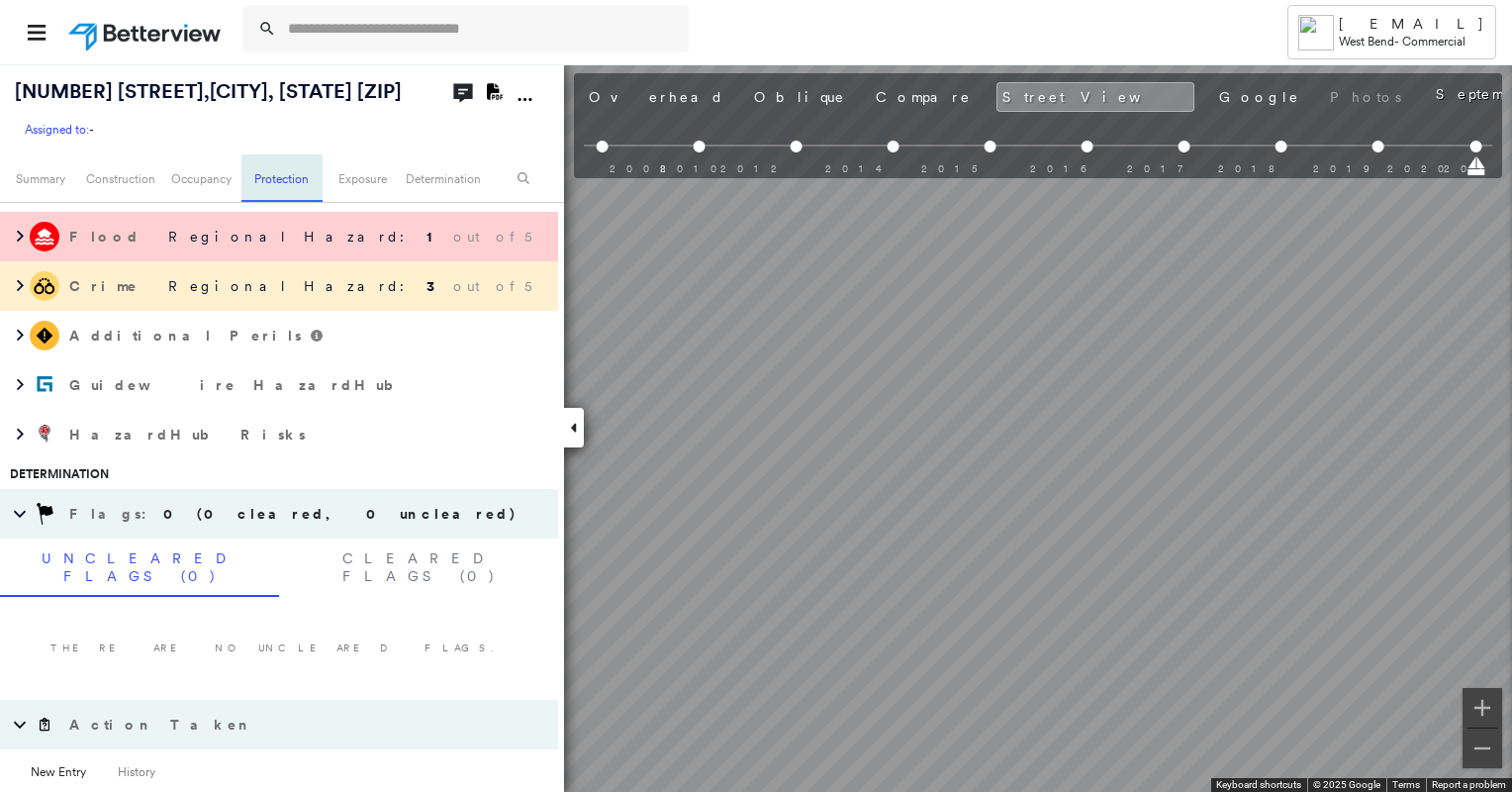 scroll, scrollTop: 839, scrollLeft: 0, axis: vertical 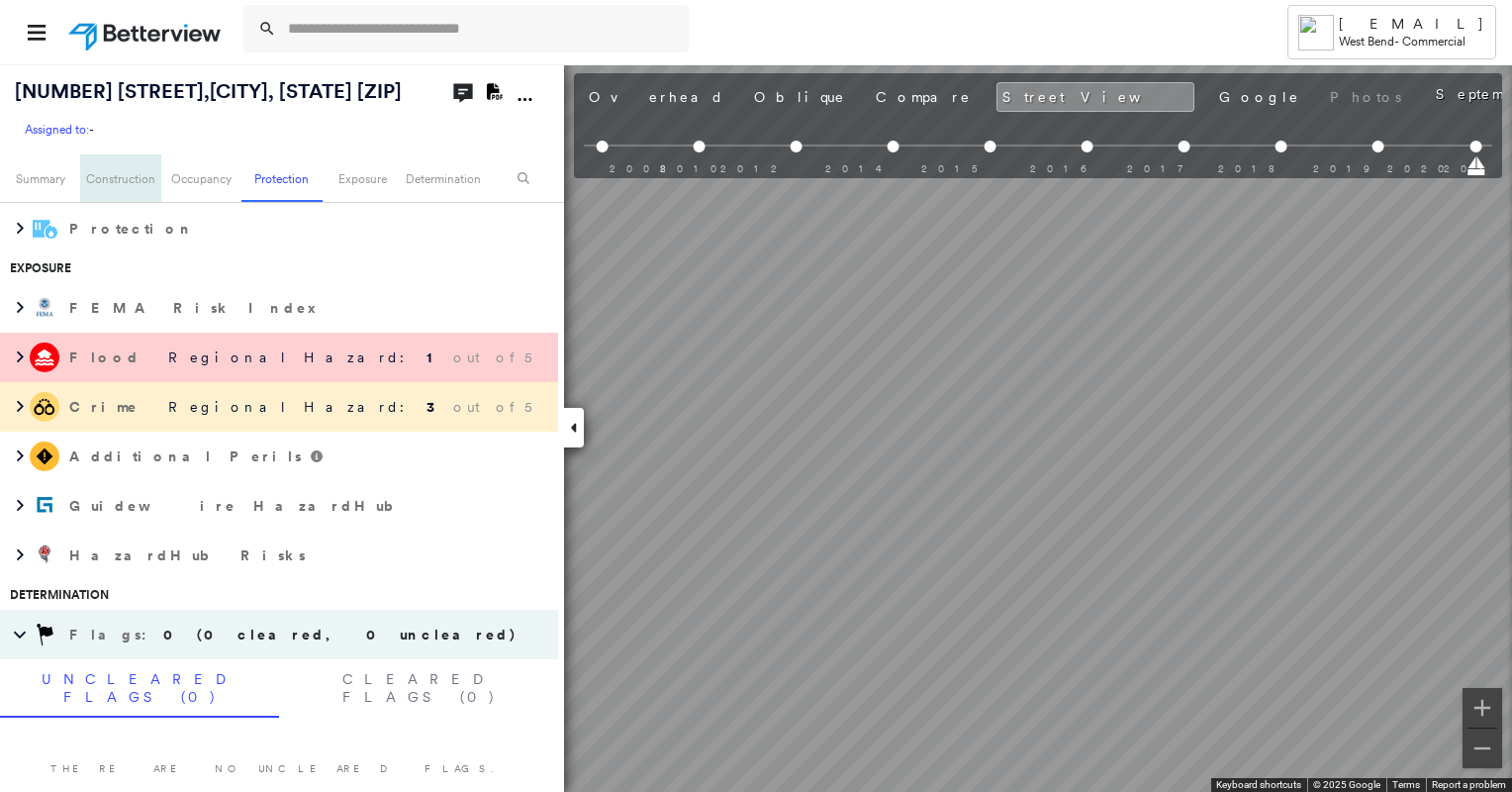 click on "Construction" at bounding box center [120, 178] 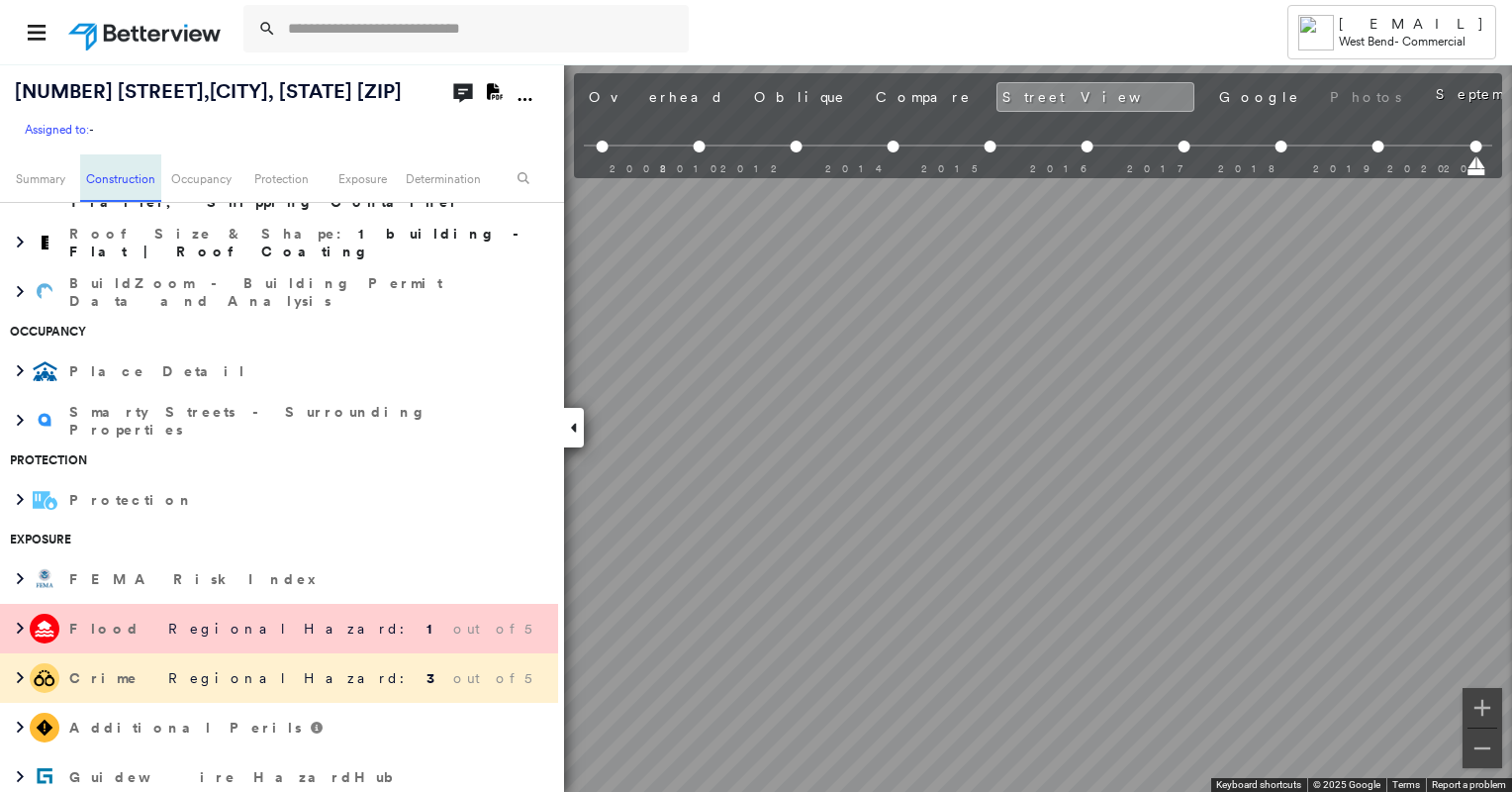 scroll, scrollTop: 482, scrollLeft: 0, axis: vertical 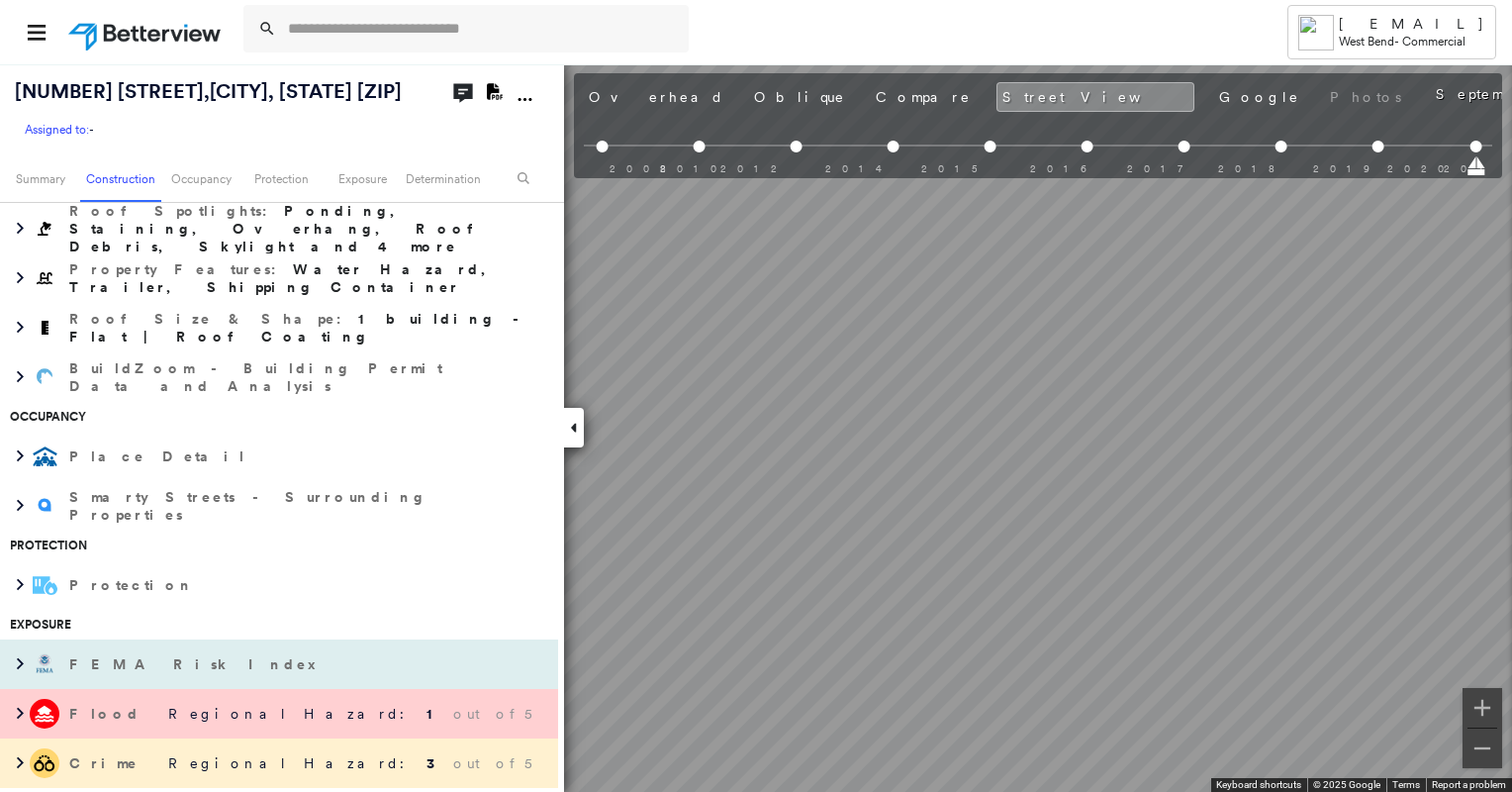 drag, startPoint x: 557, startPoint y: 550, endPoint x: 544, endPoint y: 657, distance: 107.786827 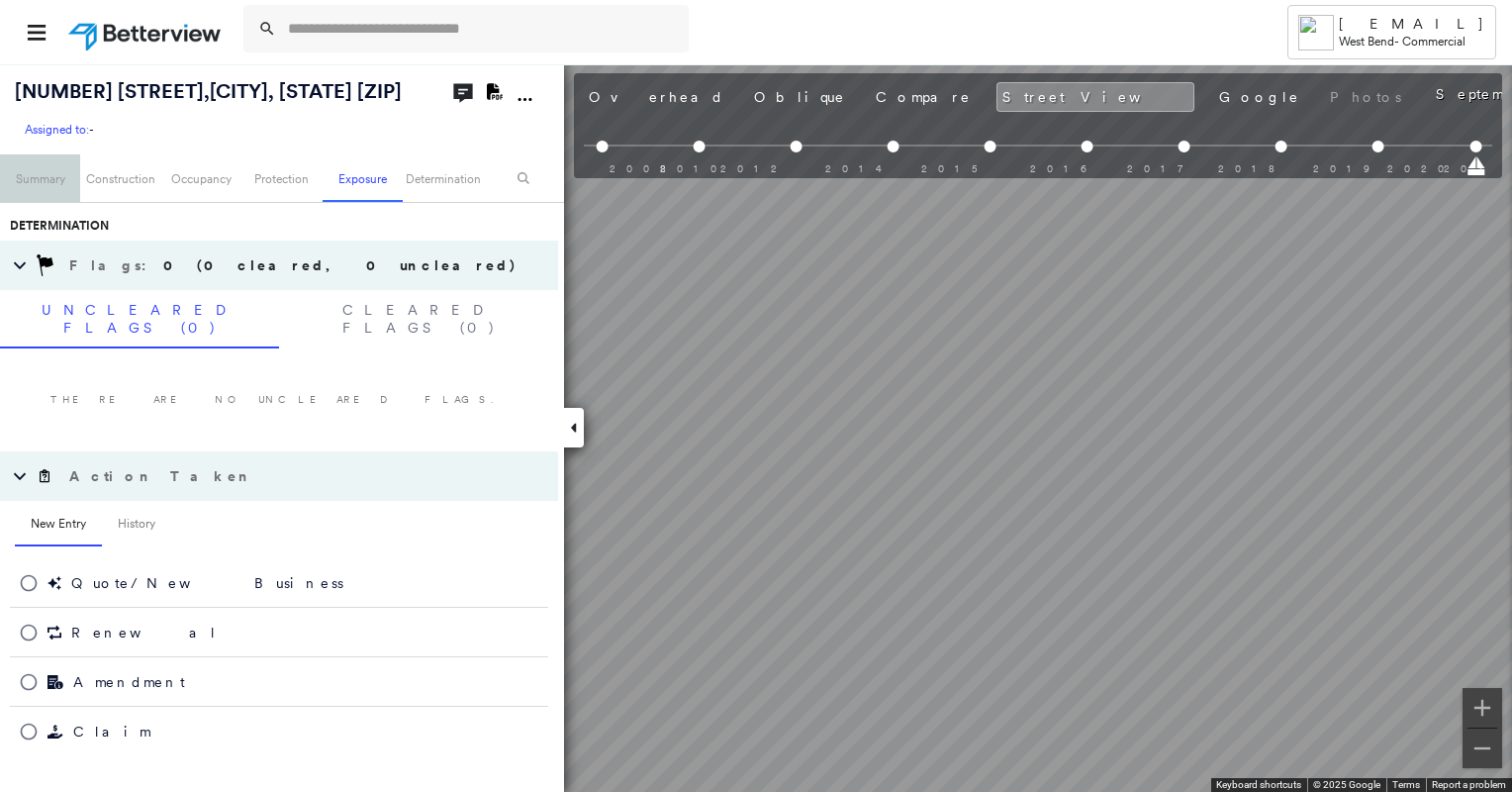 click on "Summary" at bounding box center (40, 178) 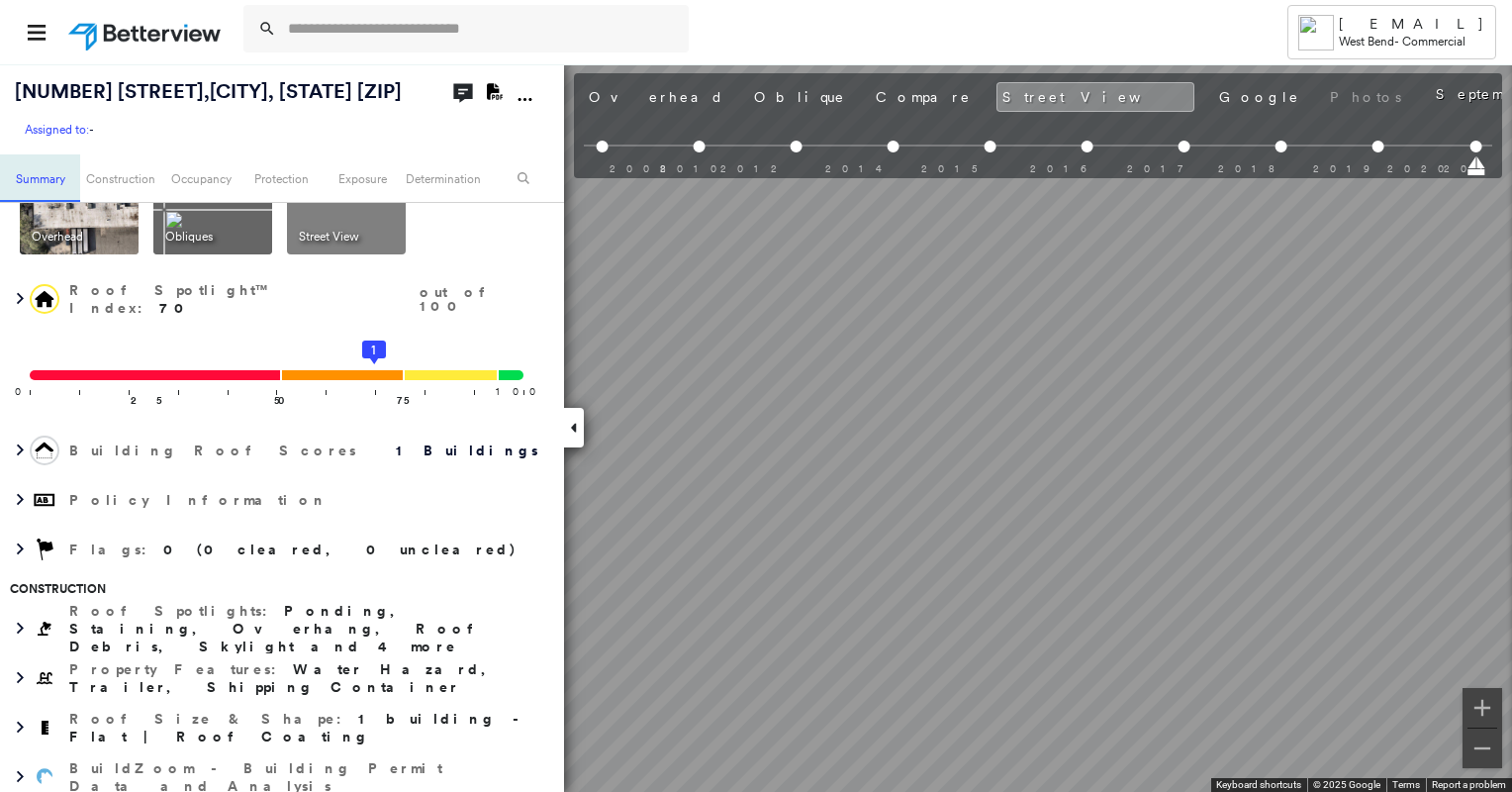 scroll, scrollTop: 35, scrollLeft: 0, axis: vertical 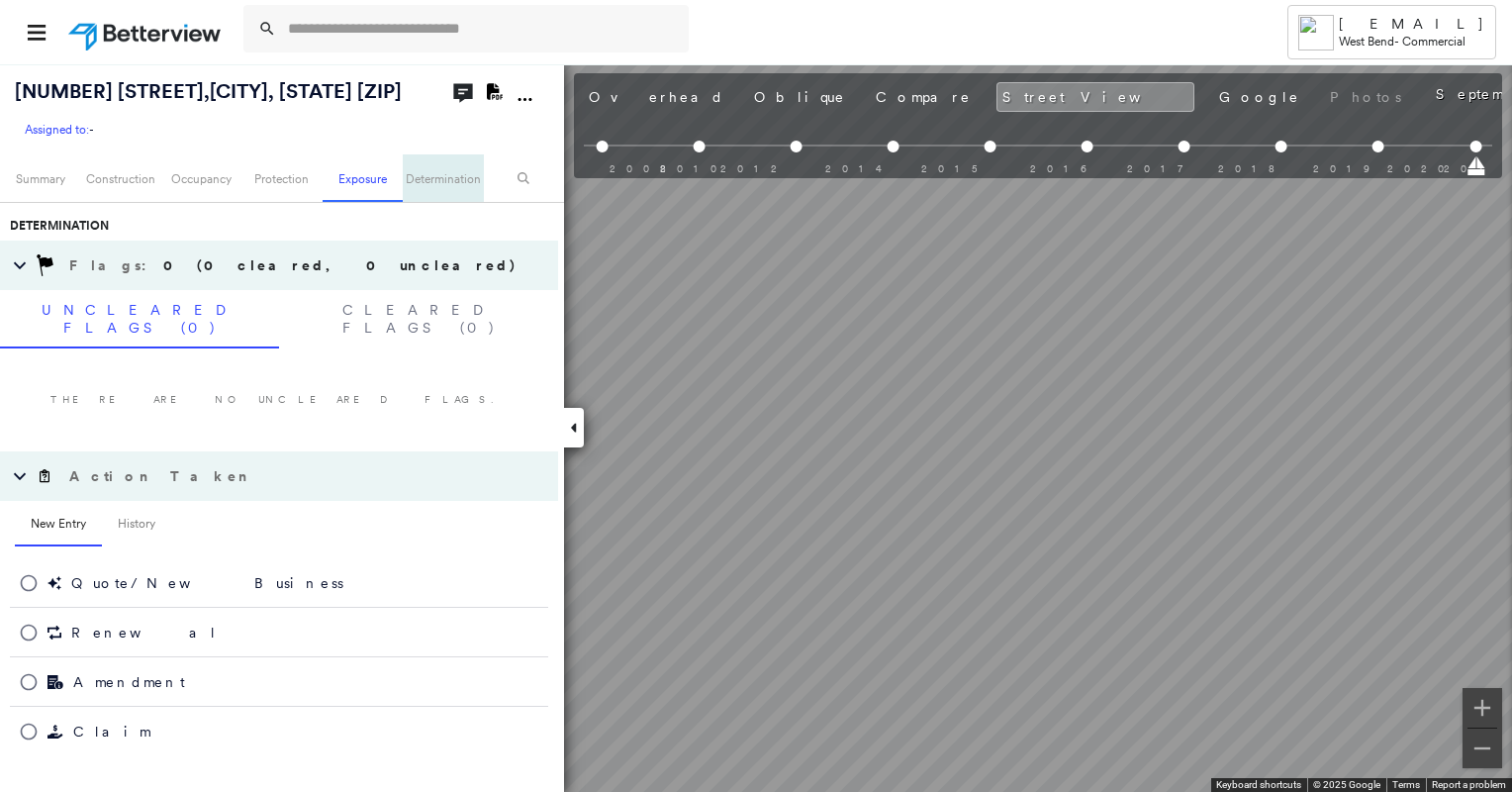 click on "Determination" at bounding box center [442, 178] 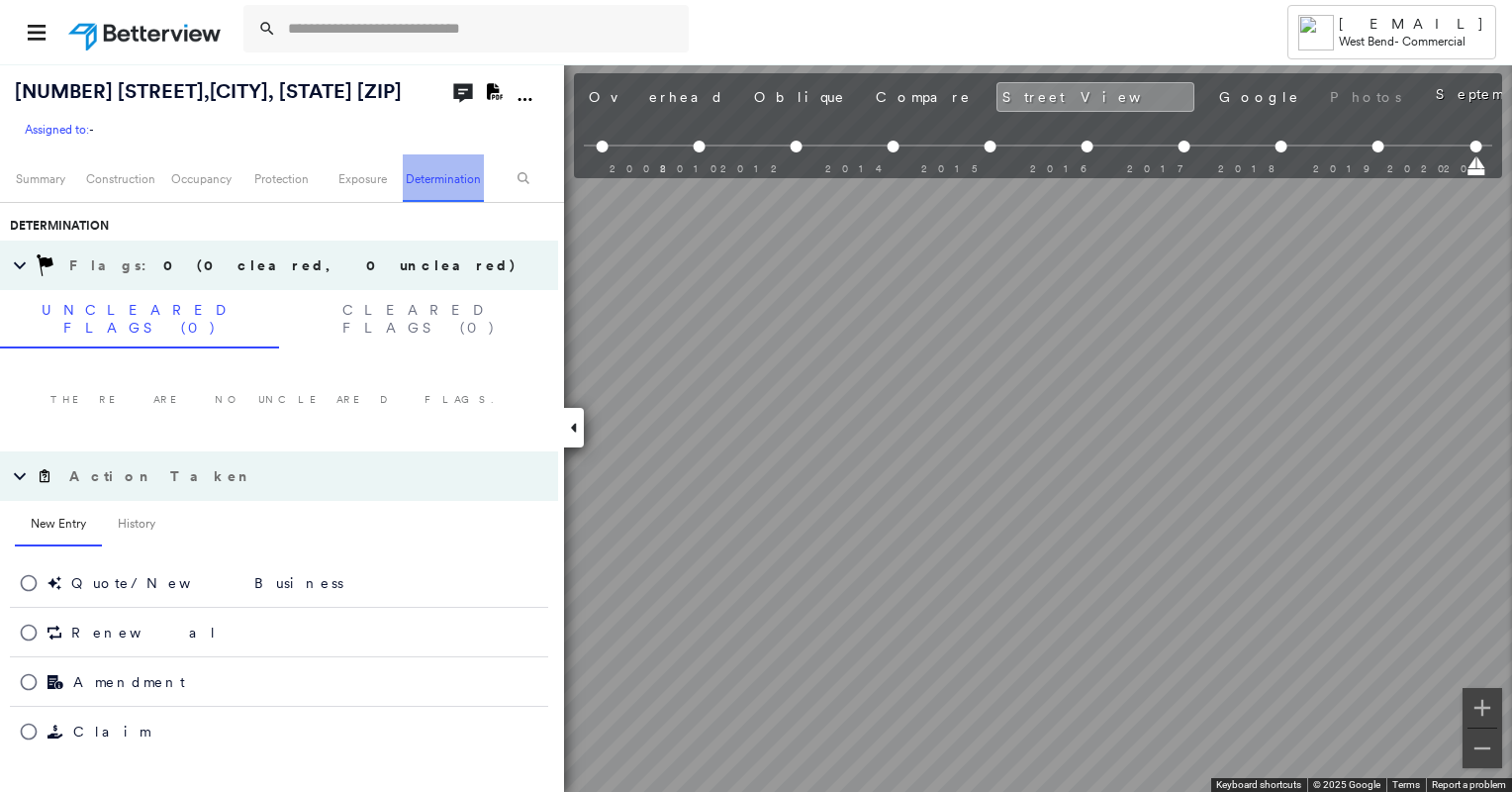 click on "Determination" at bounding box center [442, 178] 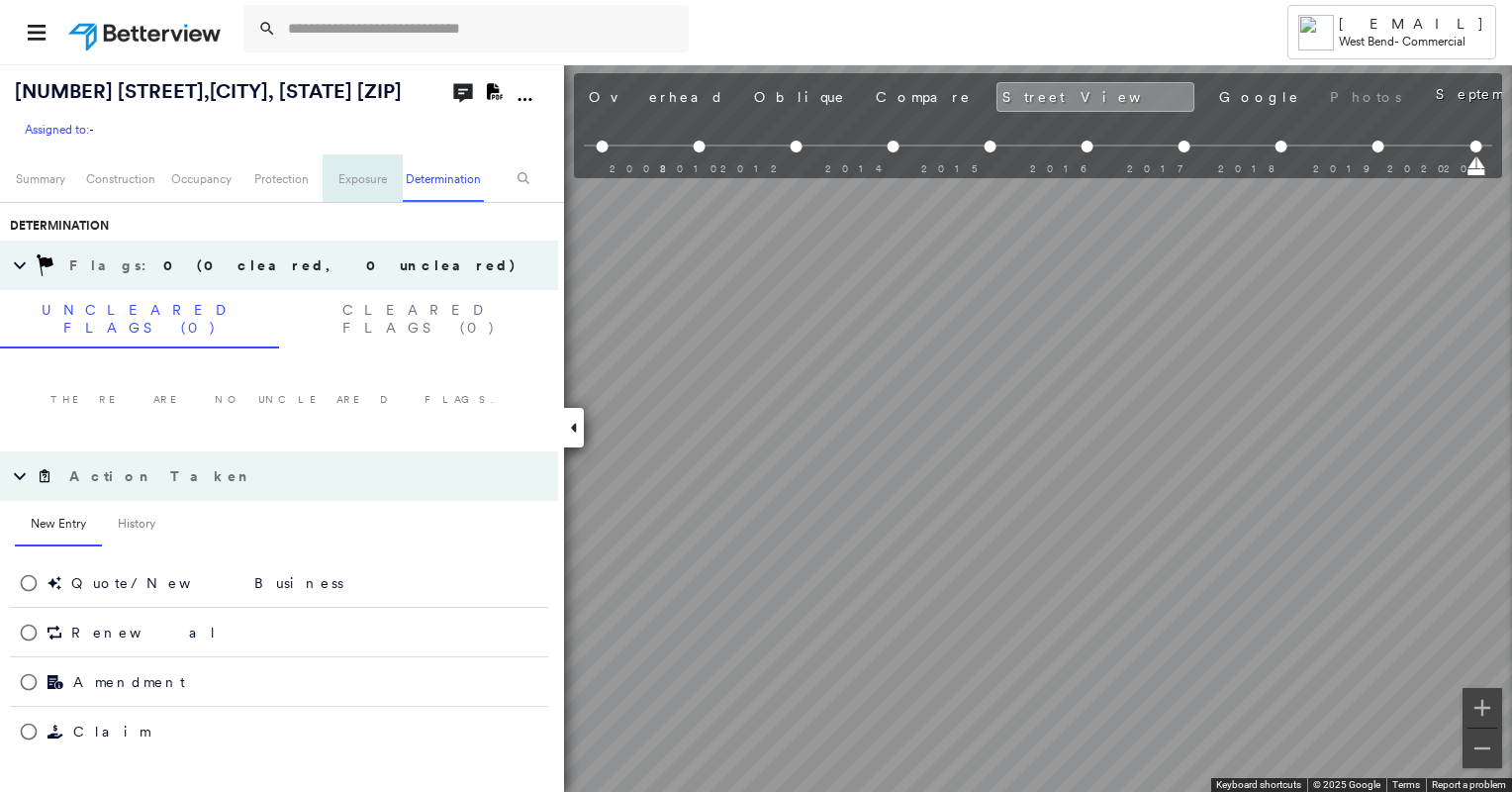 click on "Exposure" at bounding box center (362, 178) 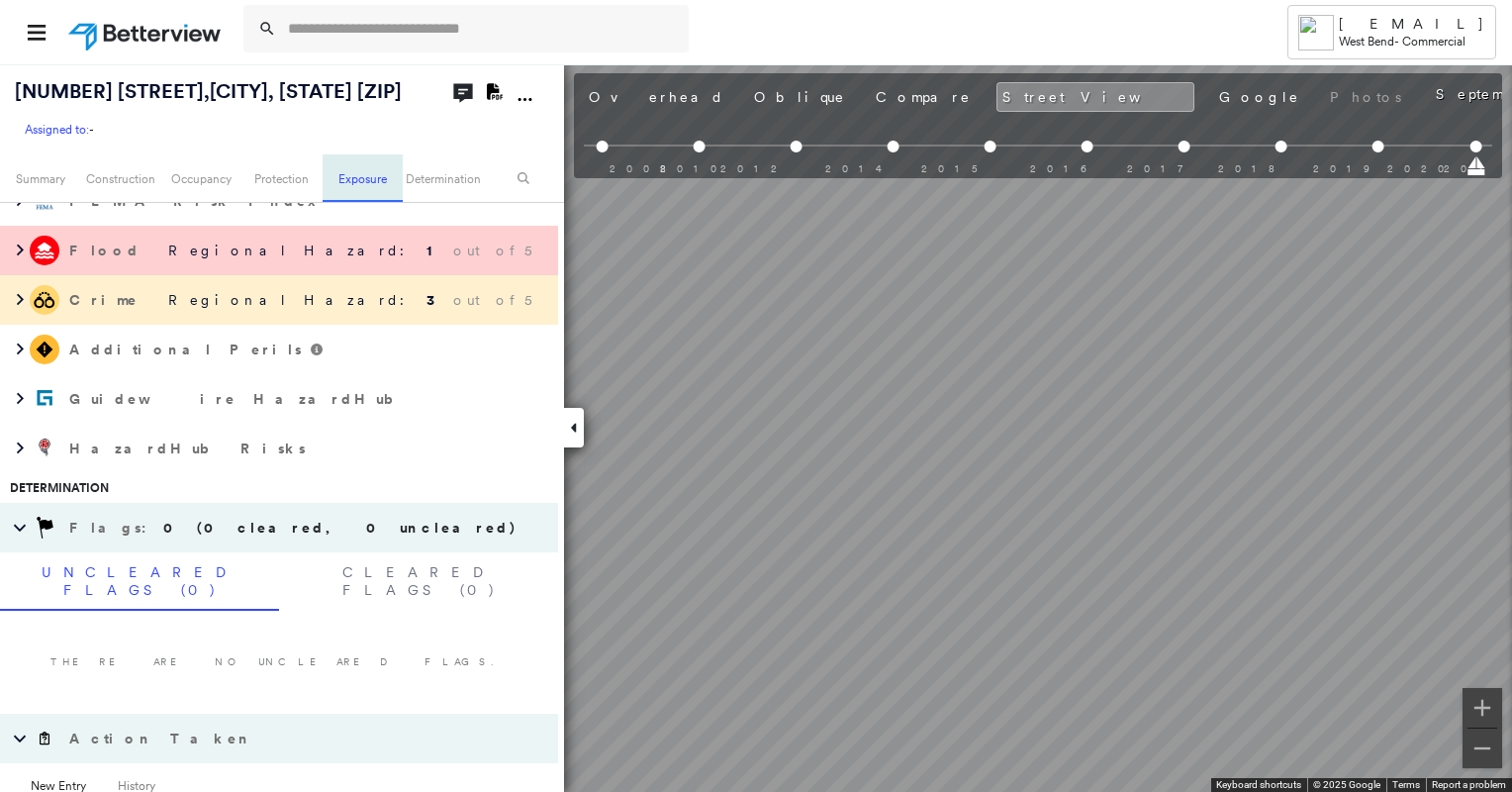 scroll, scrollTop: 918, scrollLeft: 0, axis: vertical 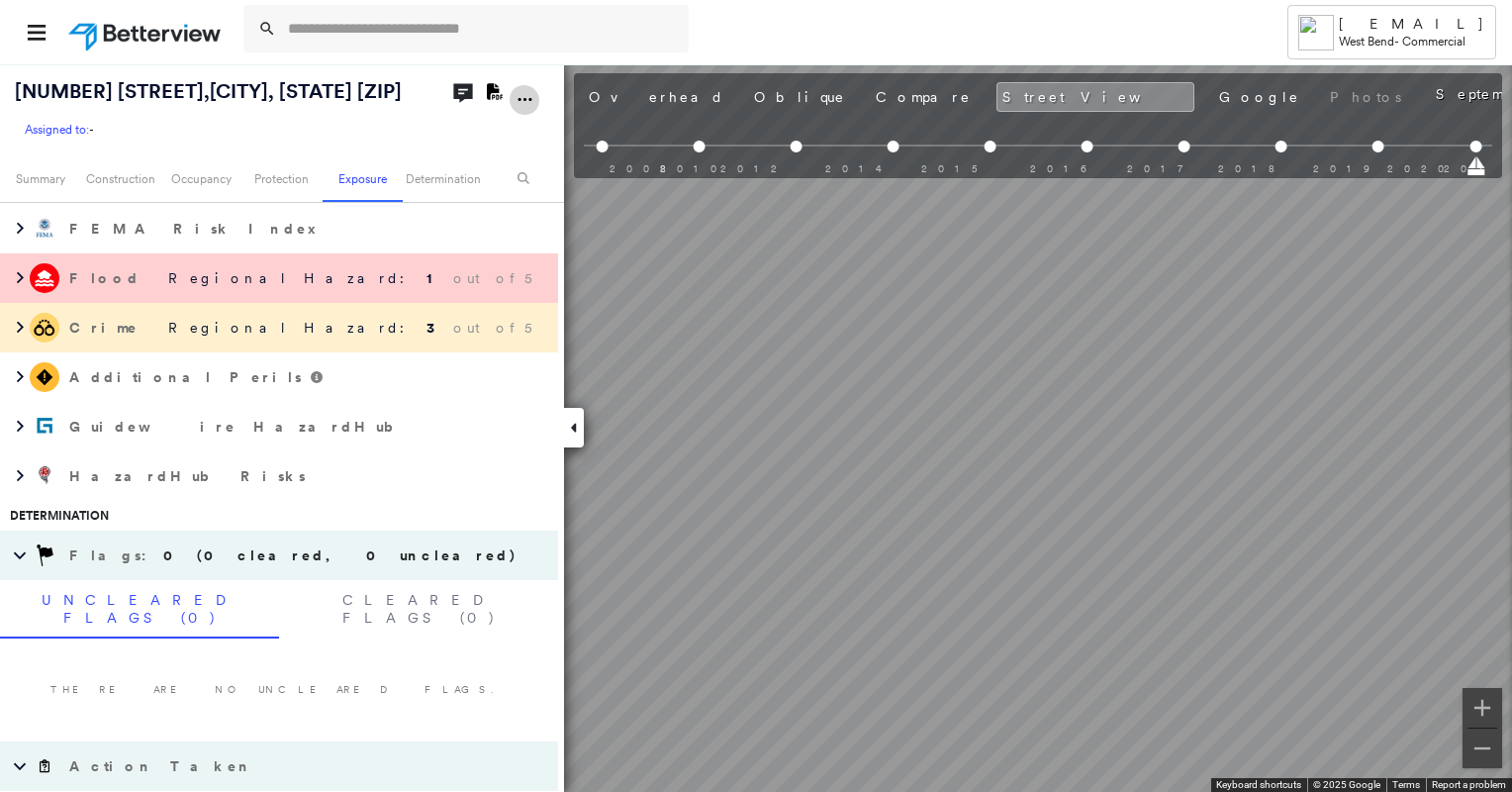 click 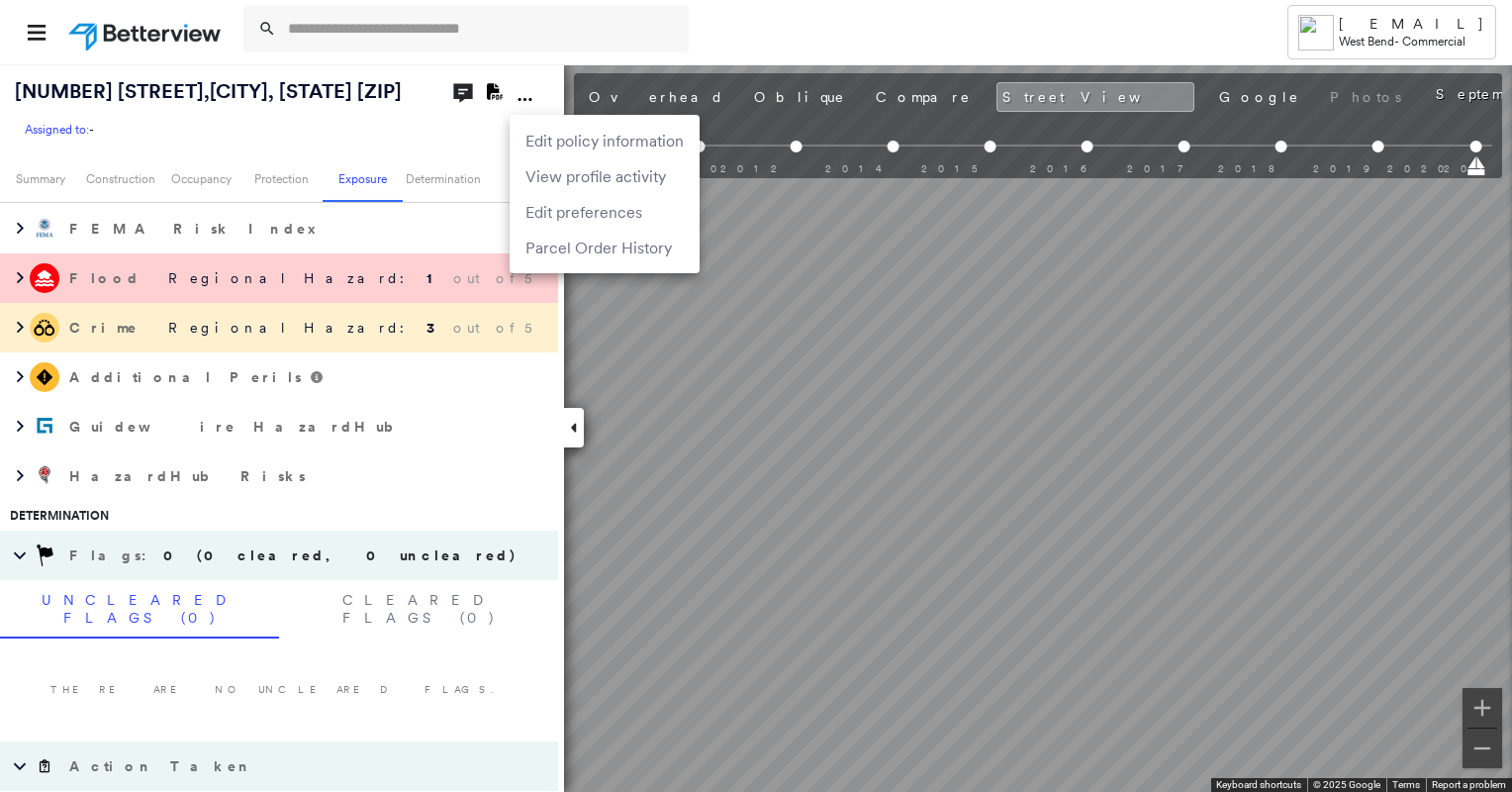 click at bounding box center [756, 396] 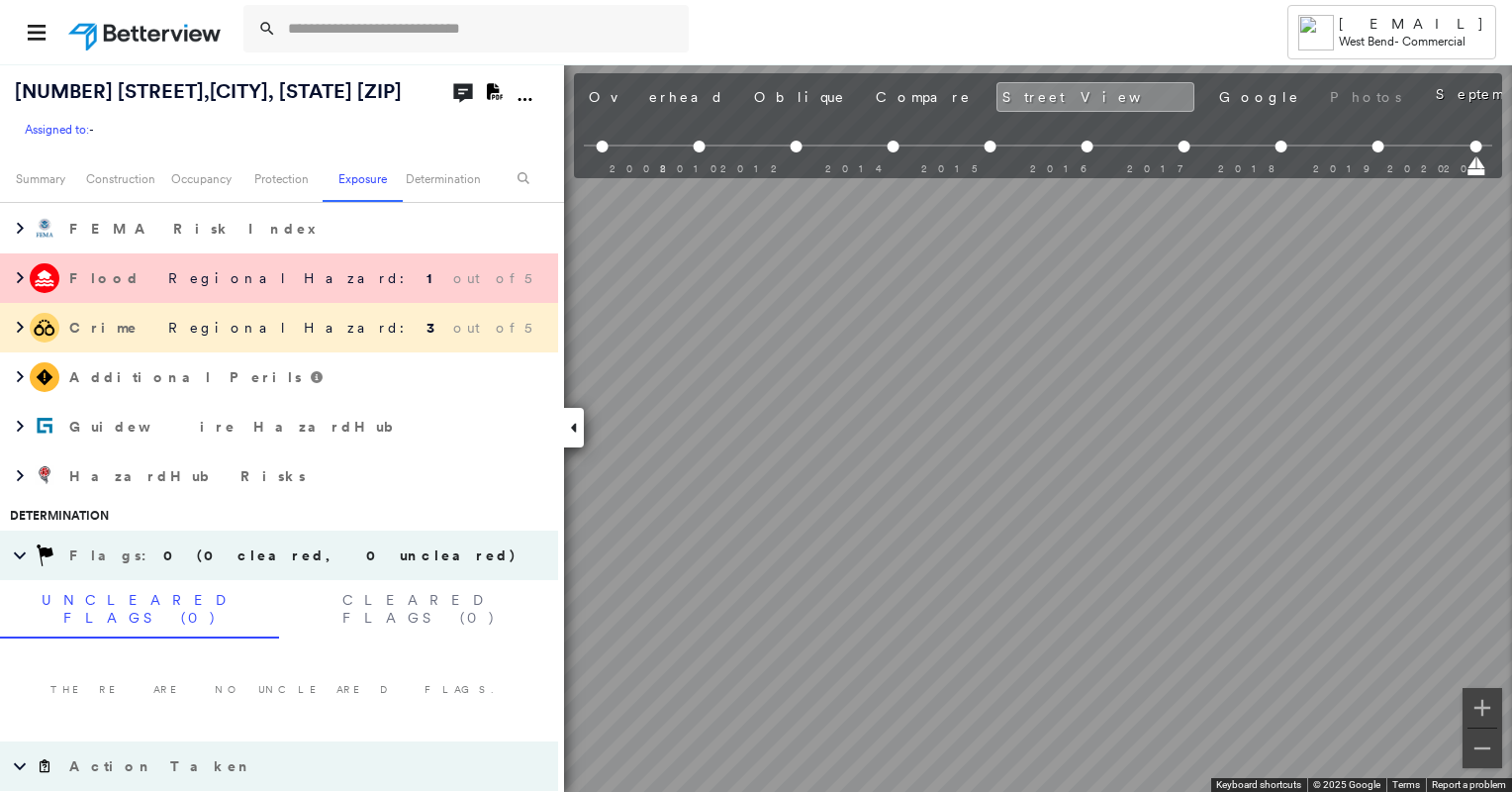 scroll, scrollTop: 1208, scrollLeft: 0, axis: vertical 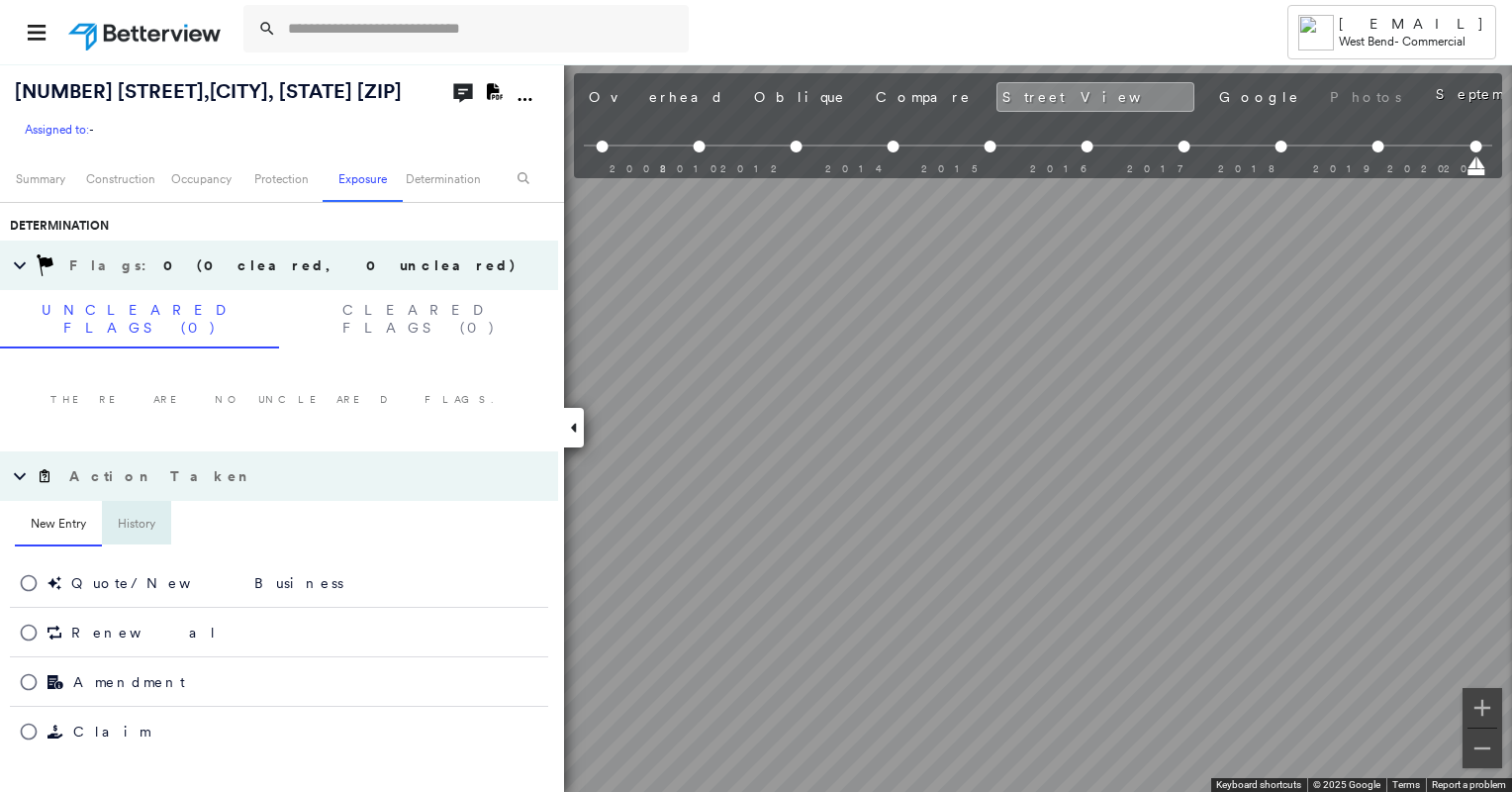 click on "History" at bounding box center (137, 525) 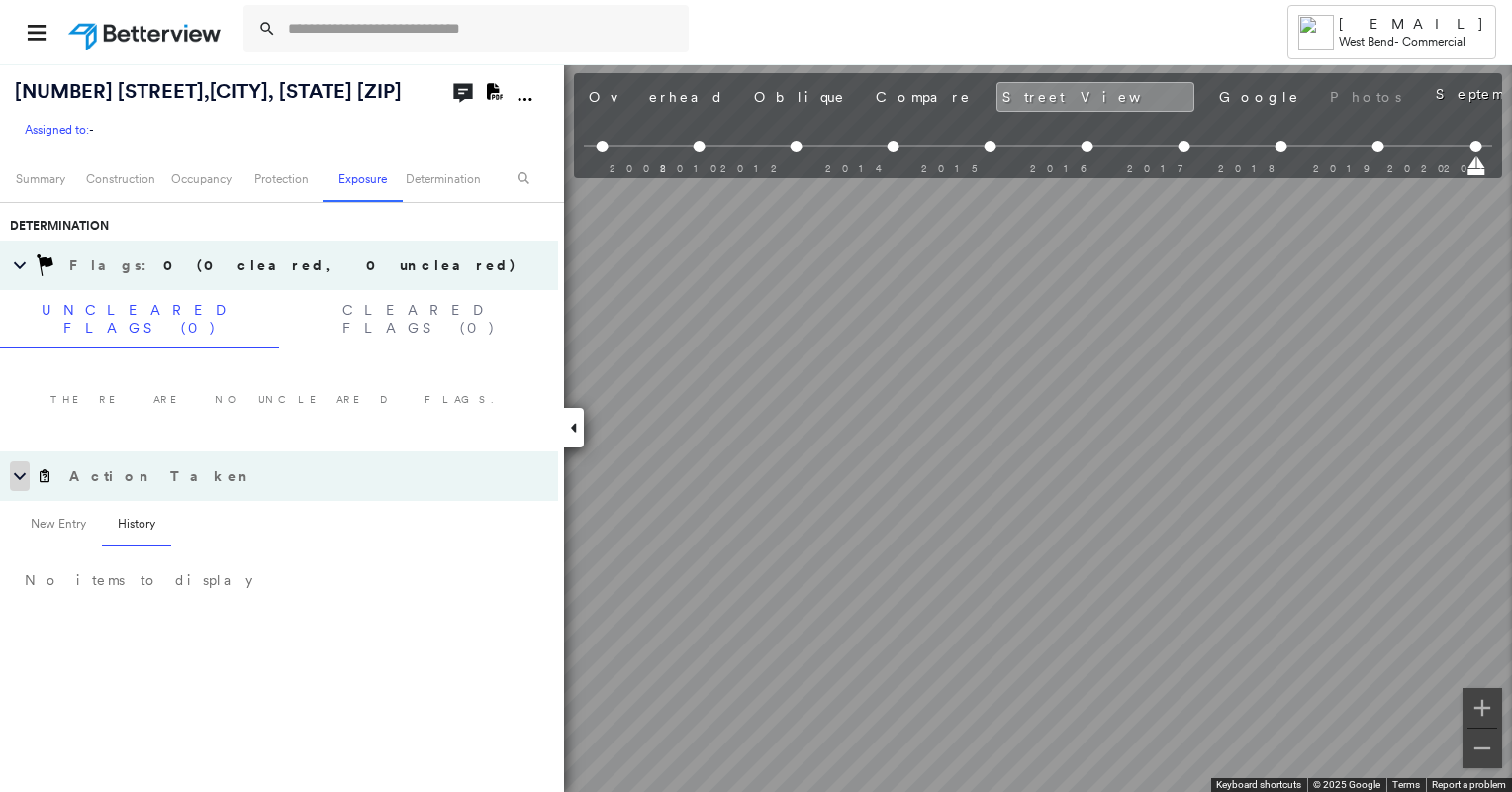 click 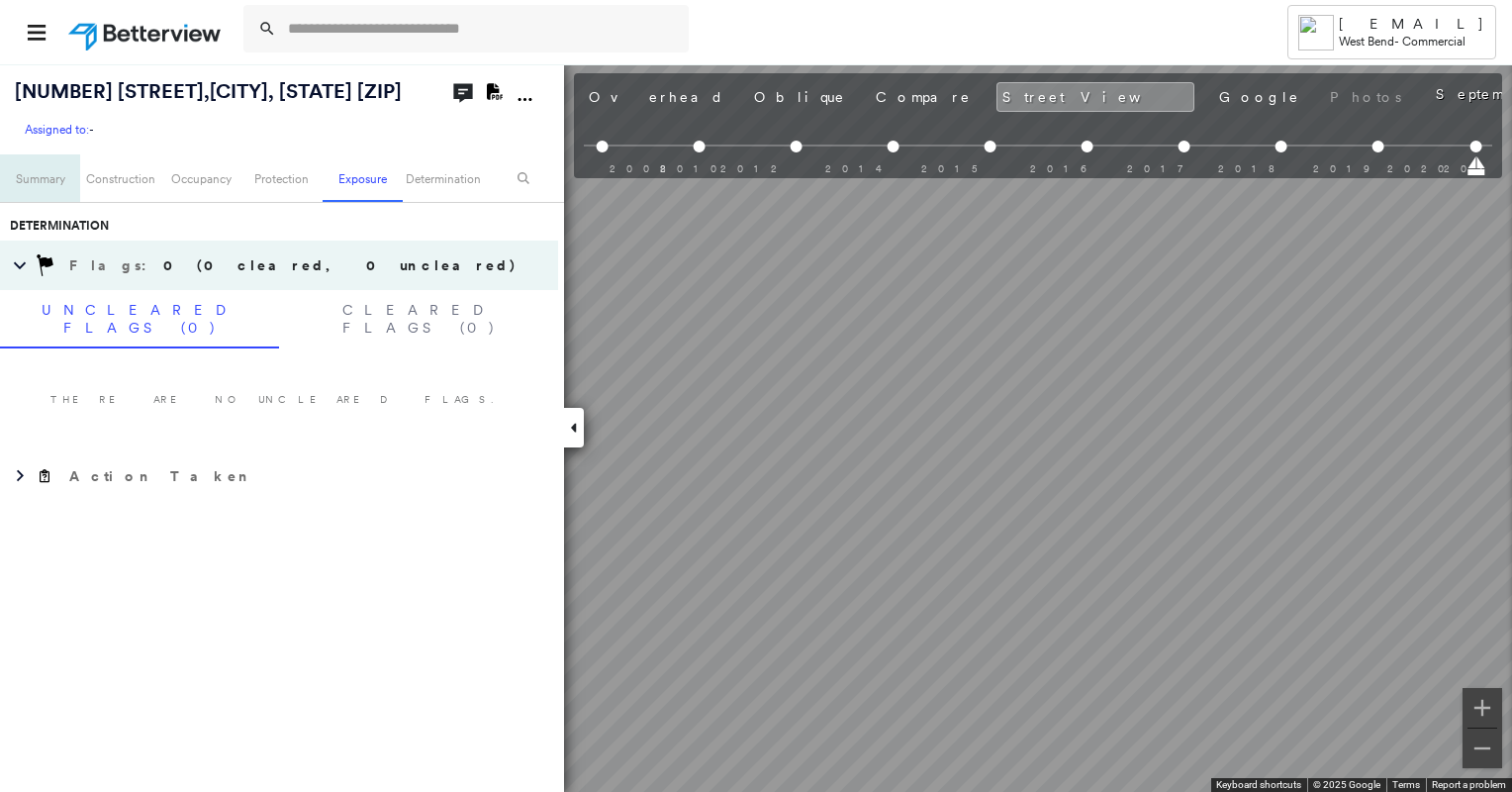 click on "Summary" at bounding box center (40, 178) 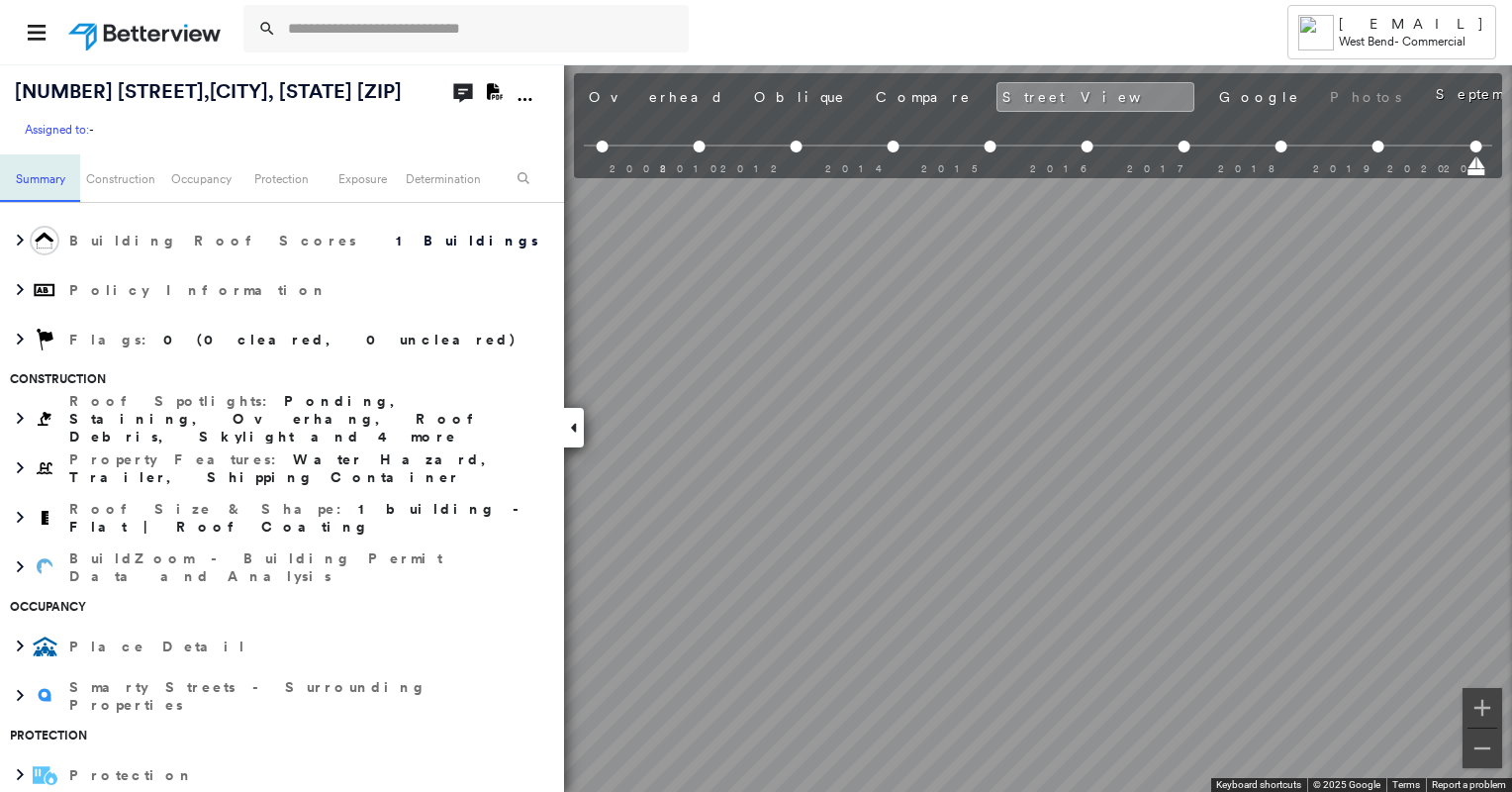 scroll, scrollTop: 35, scrollLeft: 0, axis: vertical 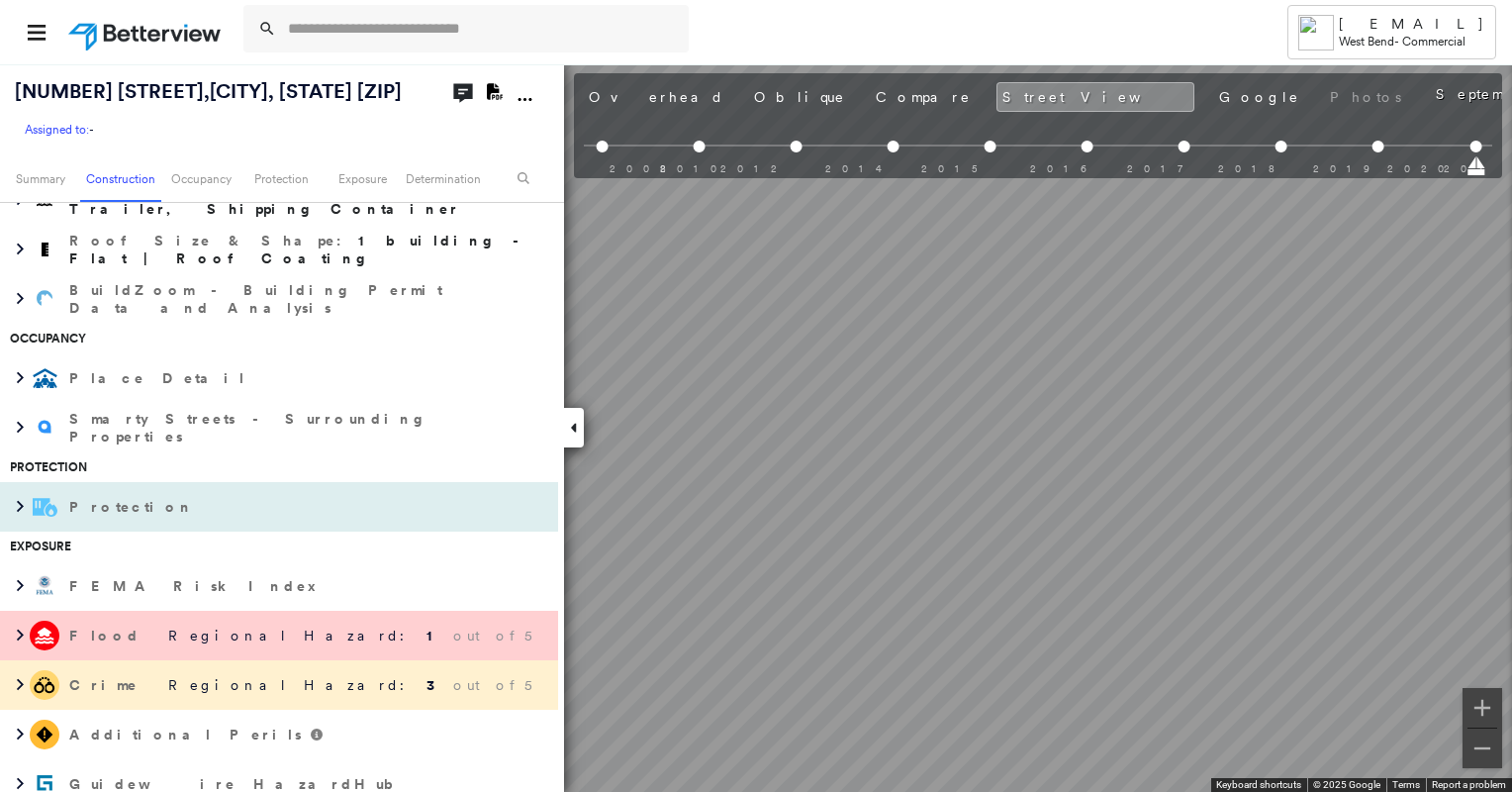 click on "Protection" at bounding box center (134, 507) 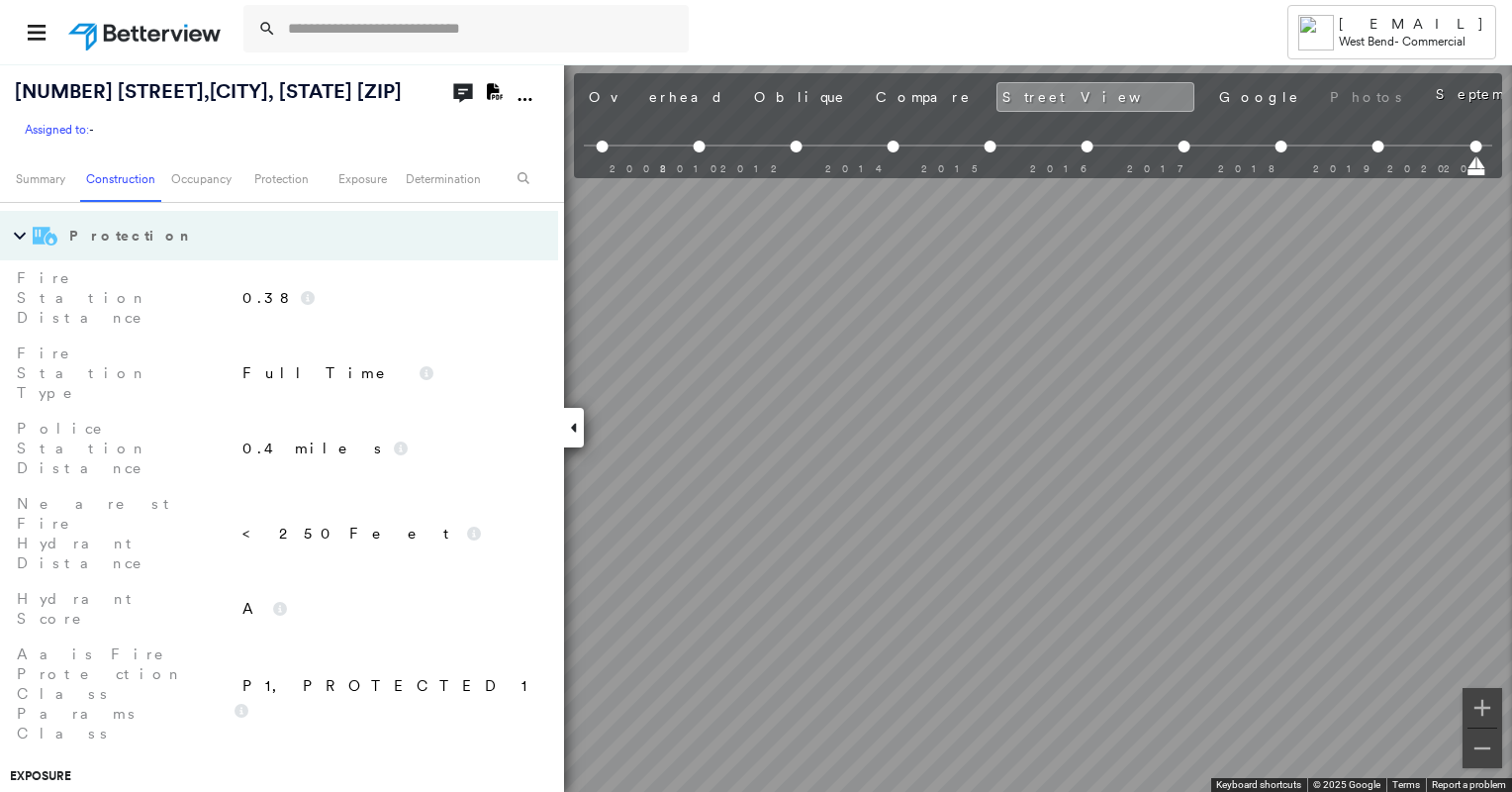 scroll, scrollTop: 836, scrollLeft: 0, axis: vertical 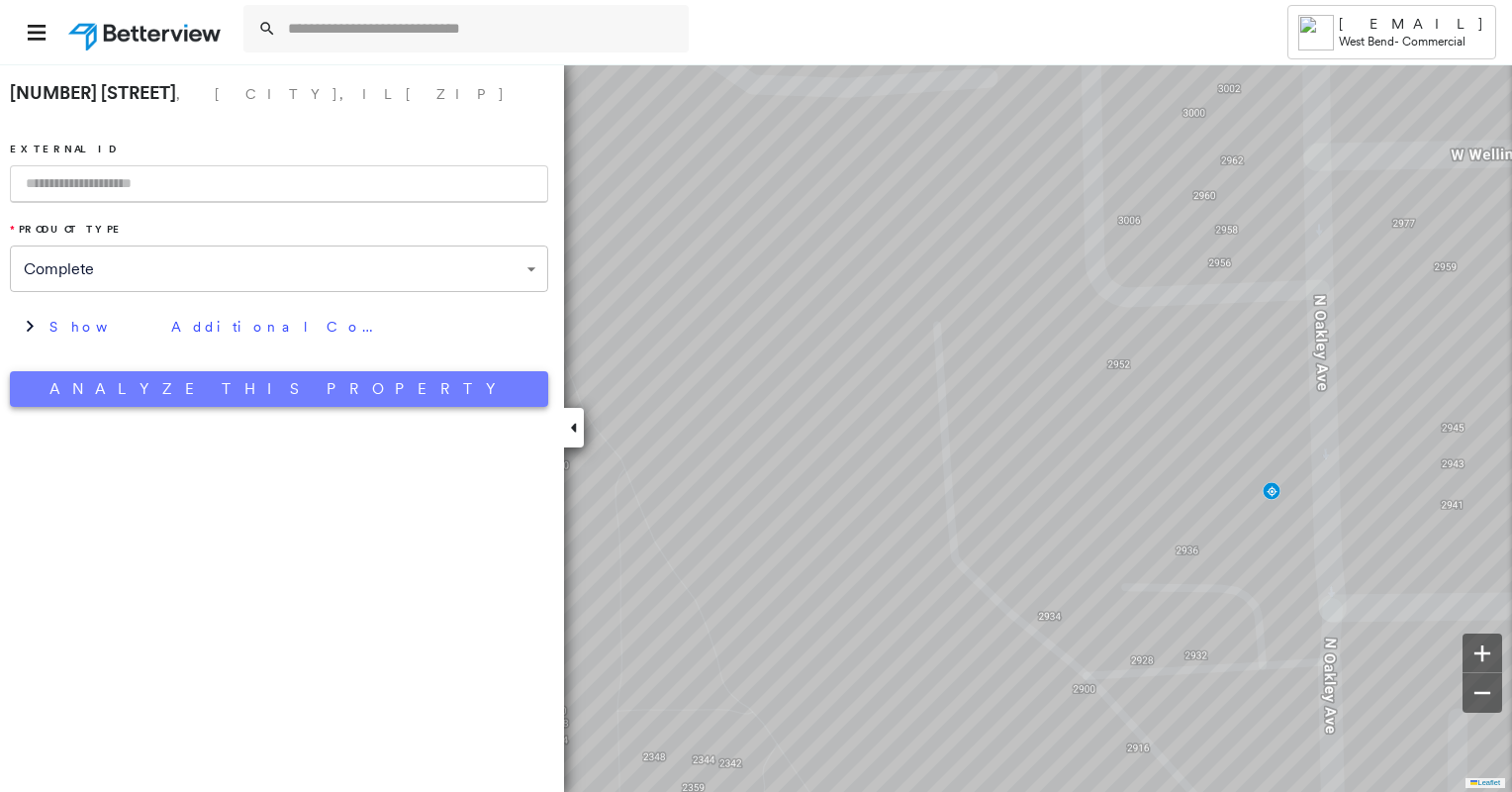 click on "Analyze This Property" at bounding box center [279, 389] 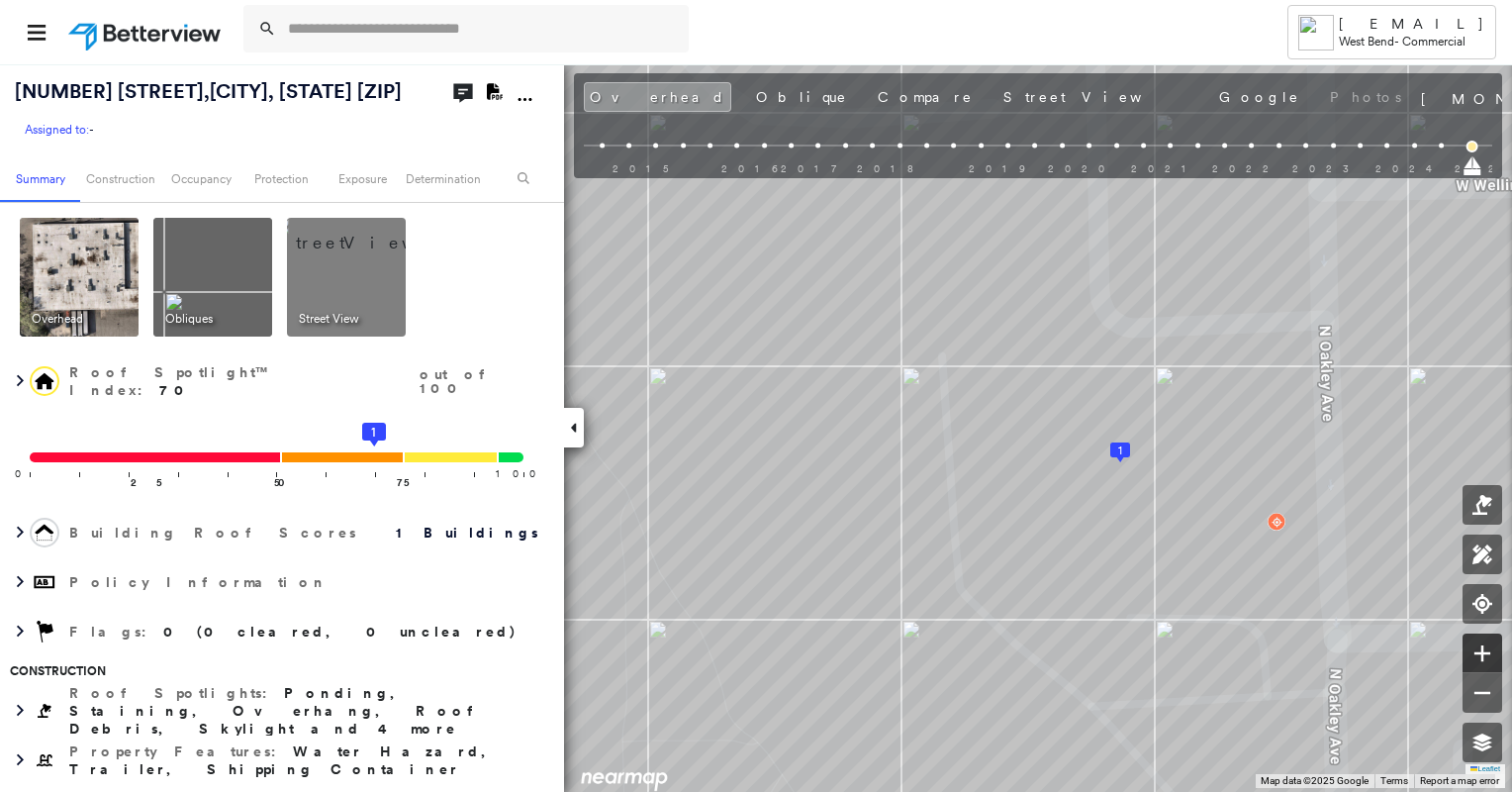 click 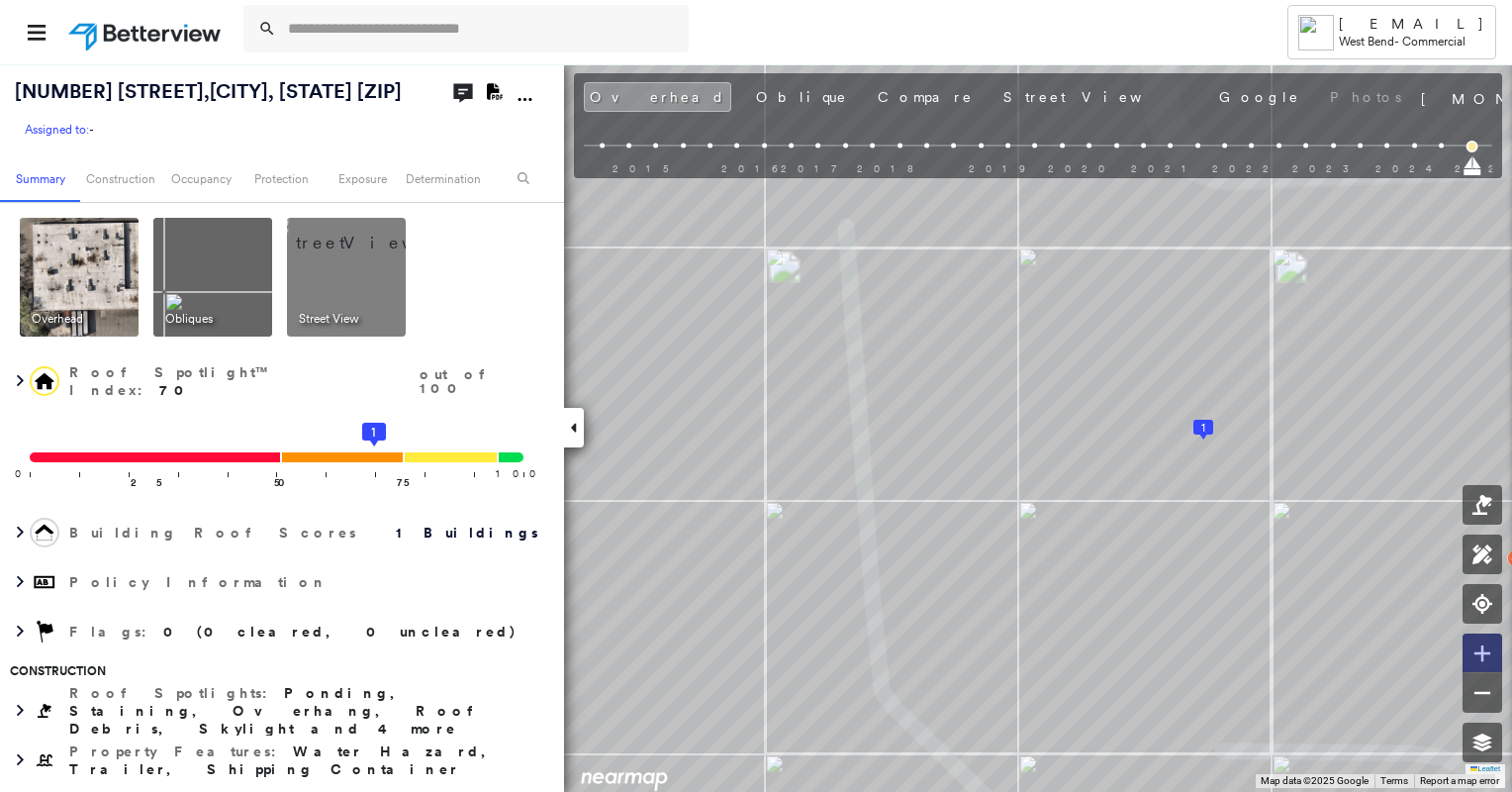 click 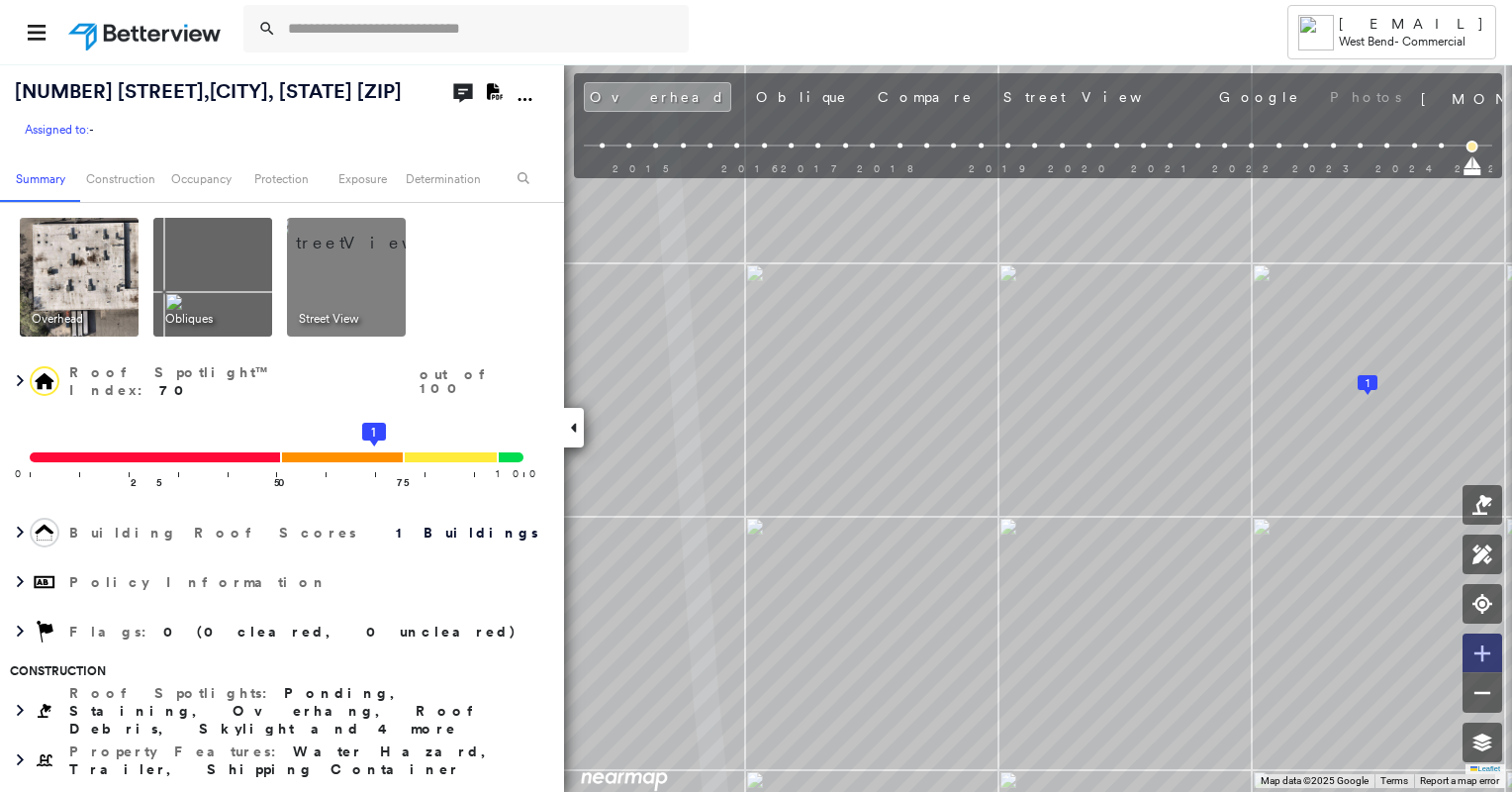 click 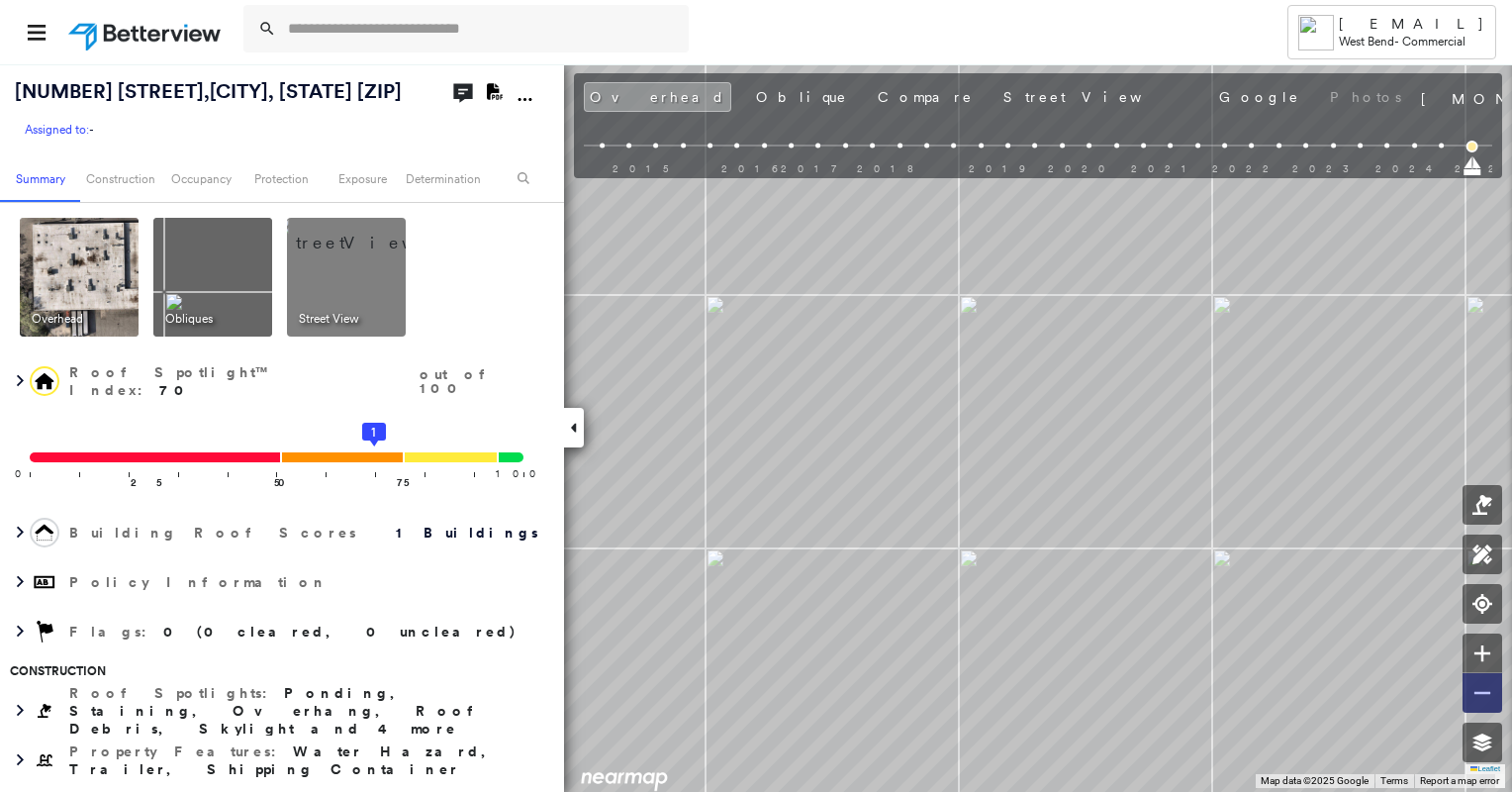 click 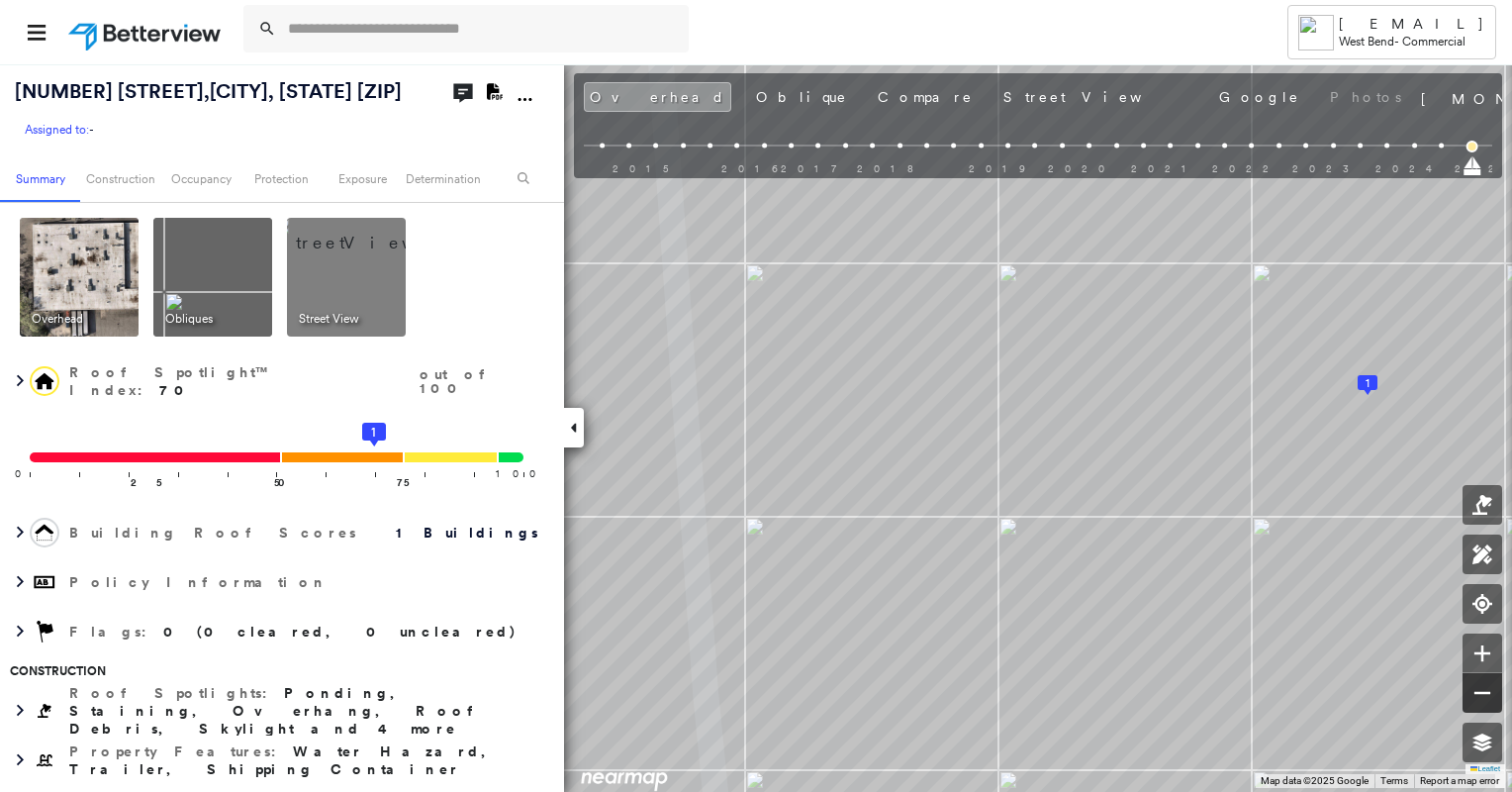 click 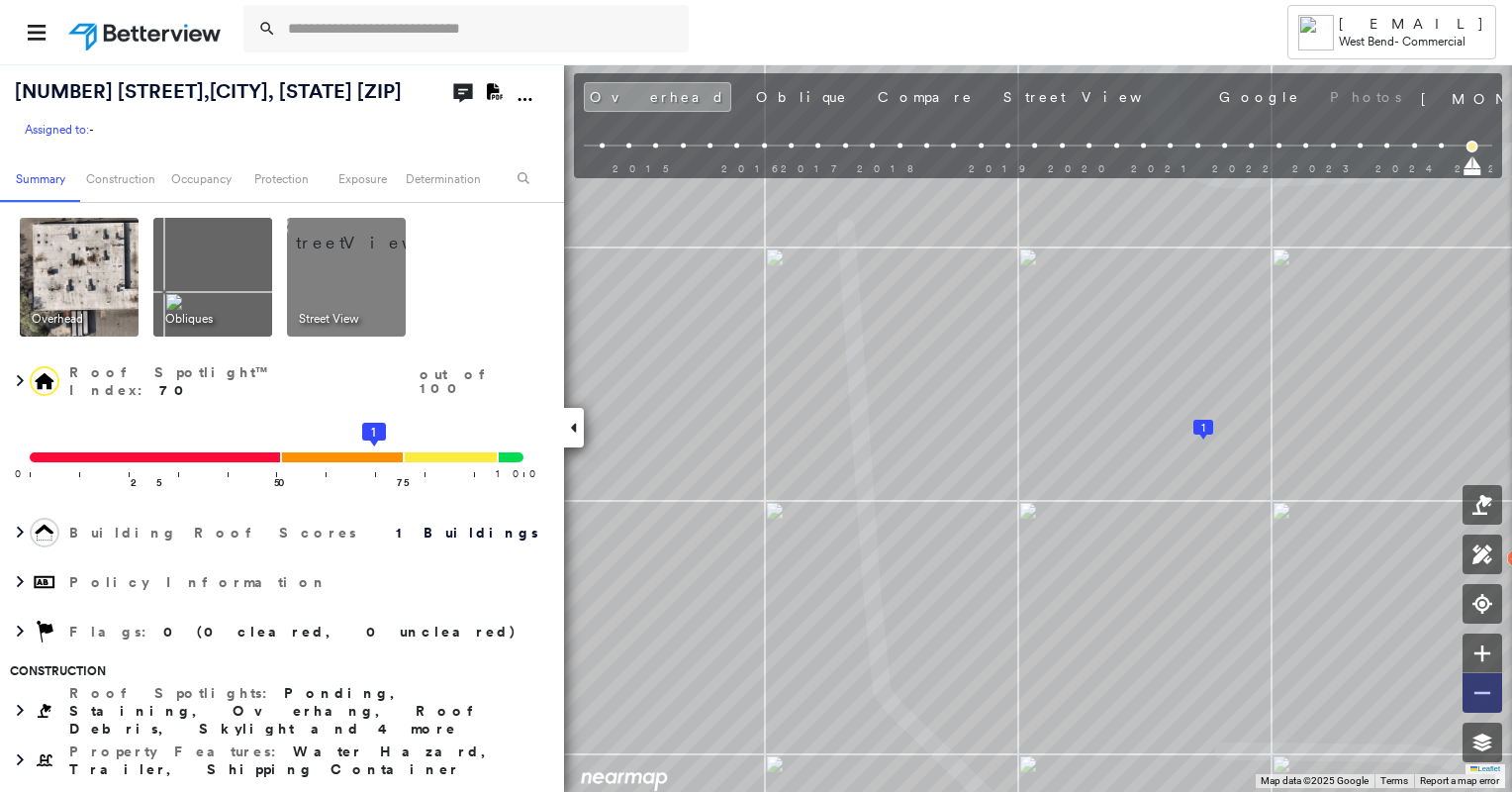 click 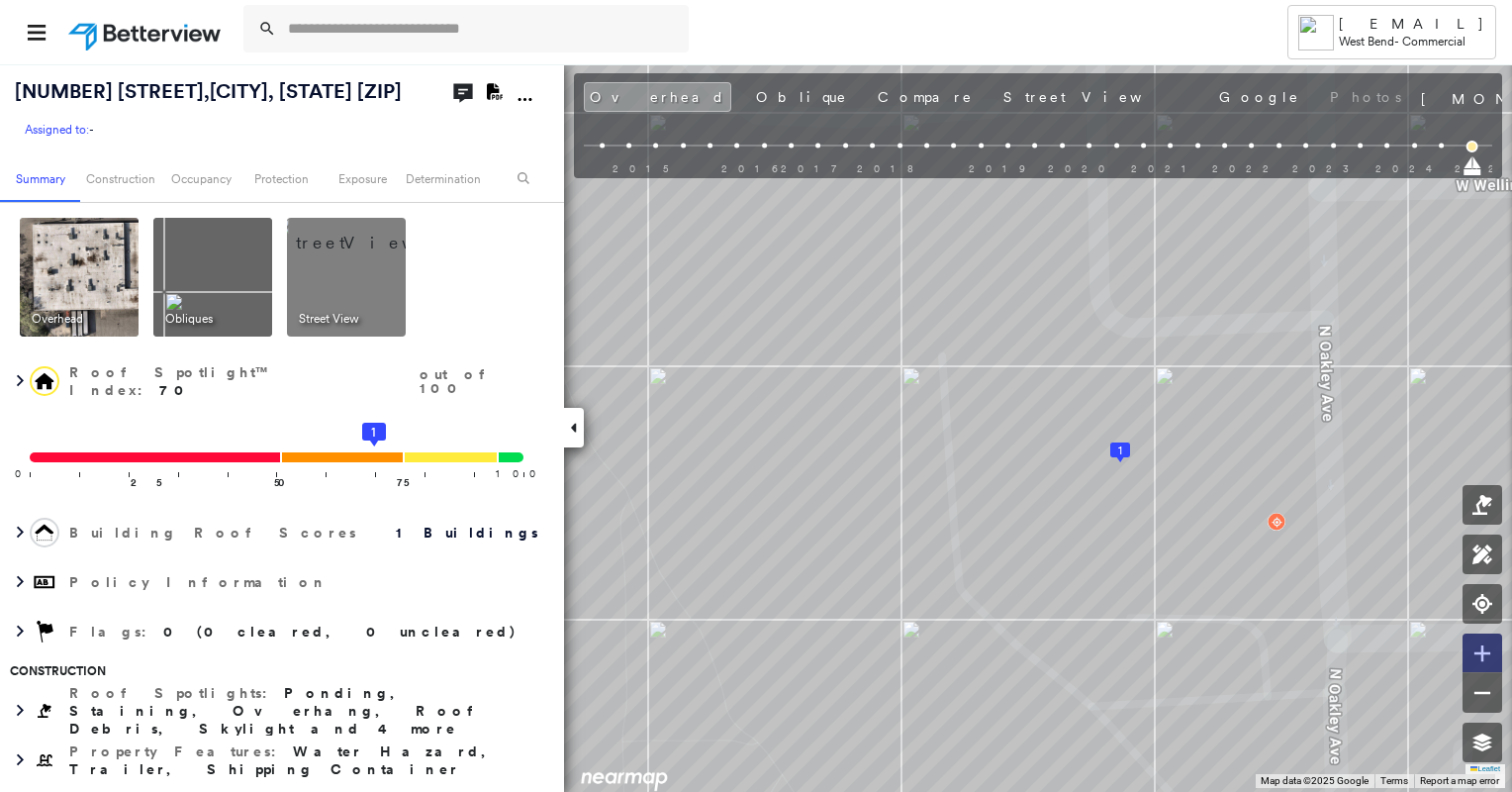 click 